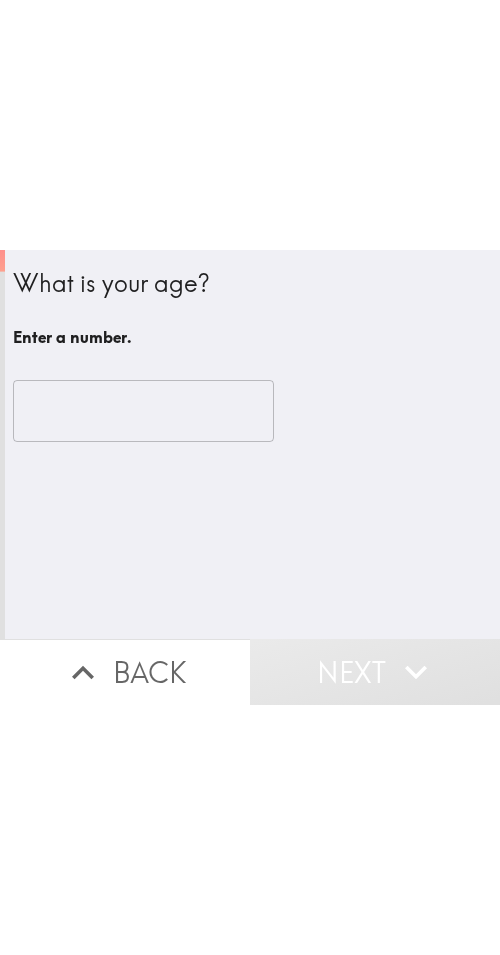 scroll, scrollTop: 0, scrollLeft: 0, axis: both 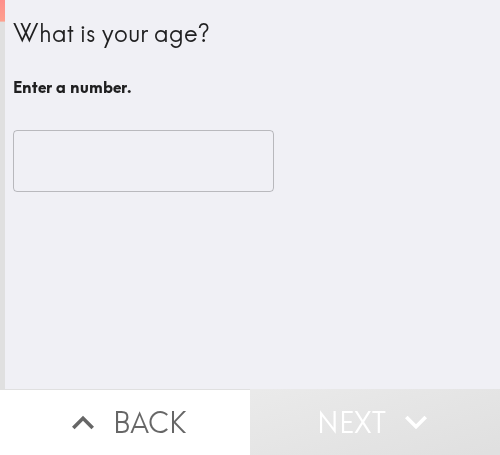 click at bounding box center (143, 161) 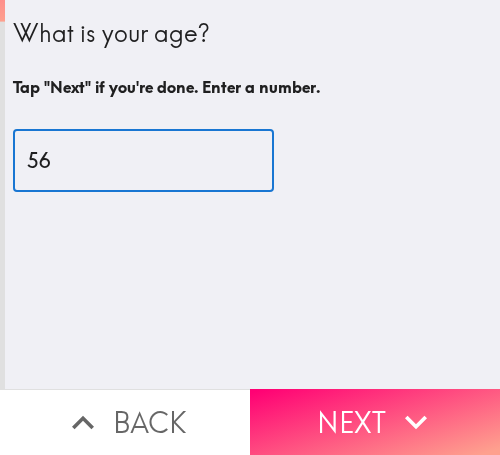 type on "56" 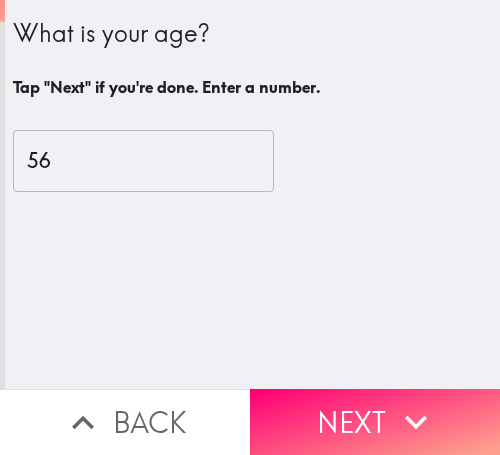 drag, startPoint x: 397, startPoint y: 394, endPoint x: 470, endPoint y: 393, distance: 73.00685 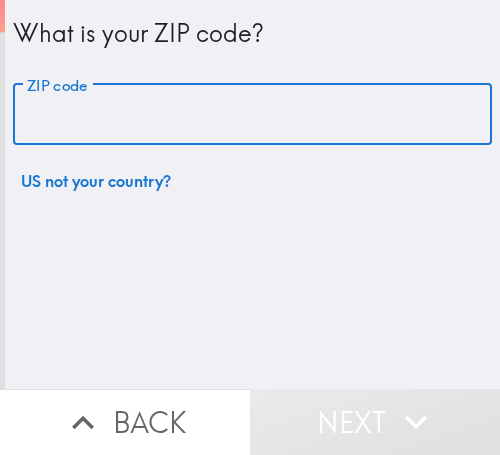click on "ZIP code" at bounding box center (252, 115) 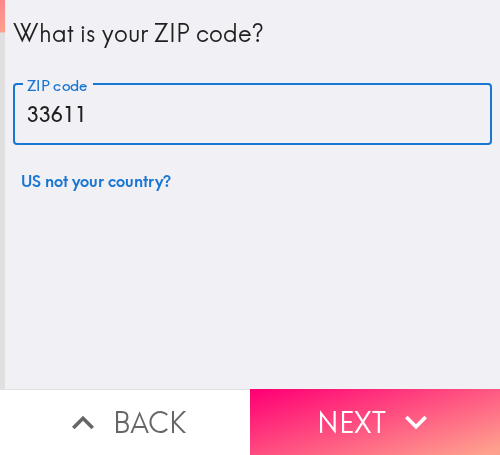 type on "33611" 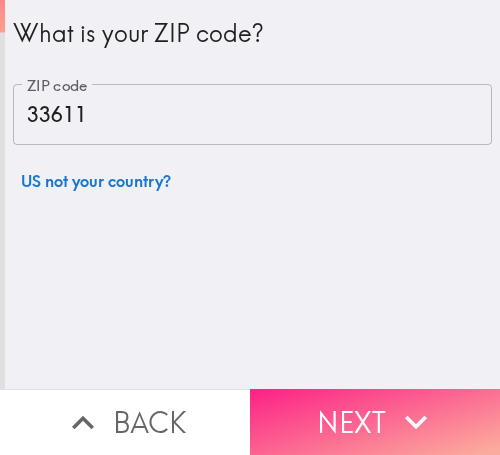 drag, startPoint x: 361, startPoint y: 393, endPoint x: 498, endPoint y: 392, distance: 137.00365 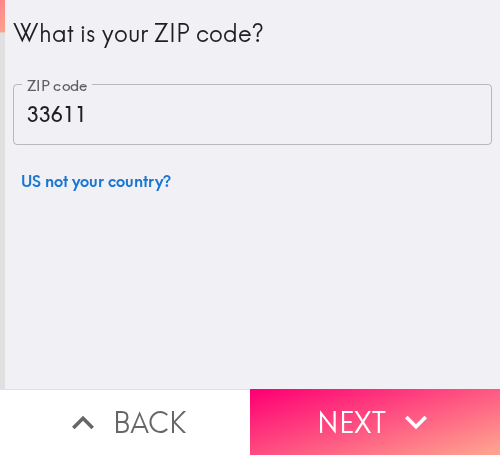 click on "Next" at bounding box center (375, 422) 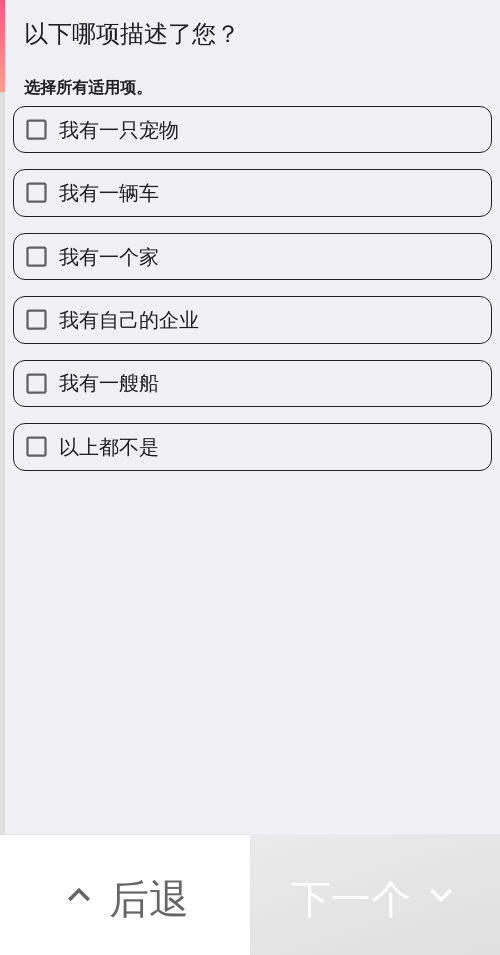 click on "我有一艘船" at bounding box center [252, 383] 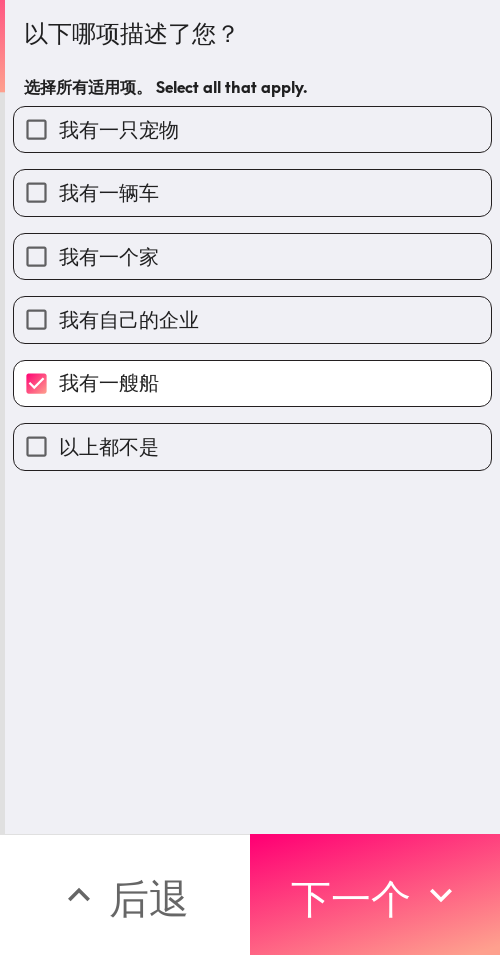 click on "我有自己的企业" at bounding box center (252, 319) 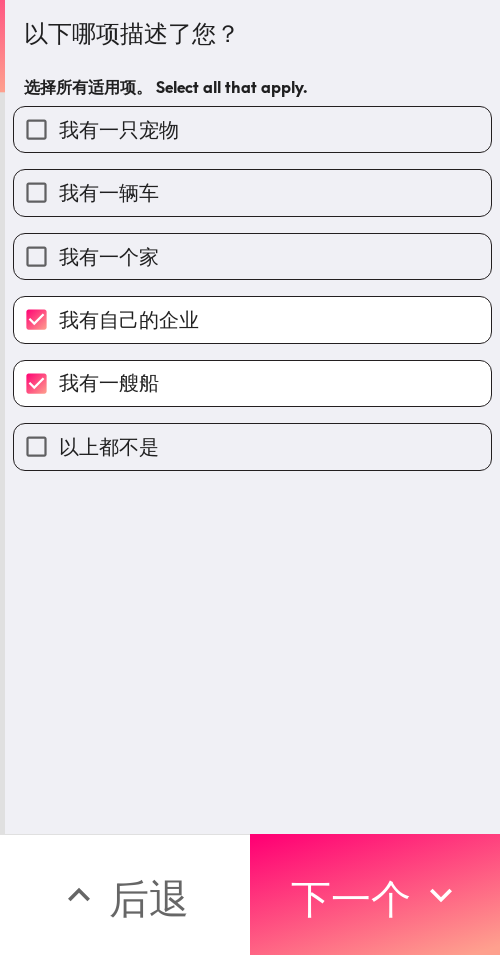 click on "我有一辆车" at bounding box center (252, 192) 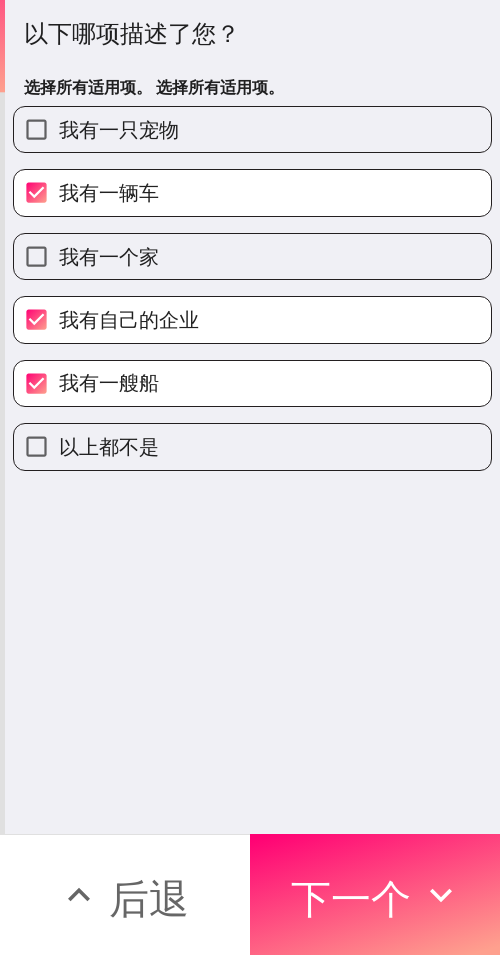 drag, startPoint x: 391, startPoint y: 874, endPoint x: 481, endPoint y: 887, distance: 90.934044 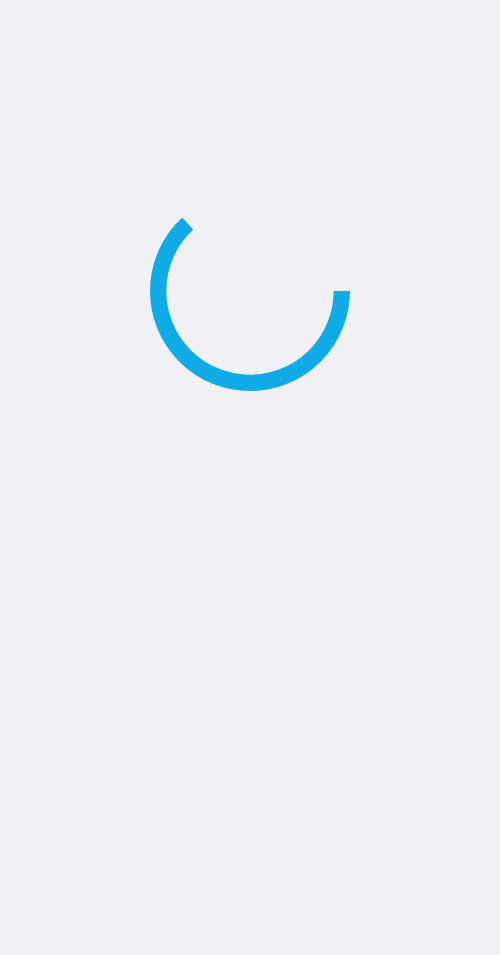 scroll, scrollTop: 0, scrollLeft: 0, axis: both 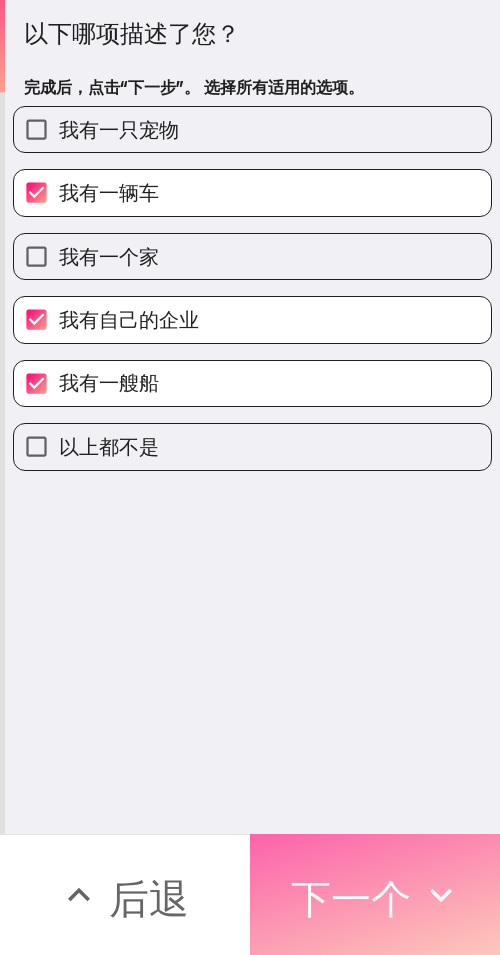 click on "下一个" at bounding box center (375, 894) 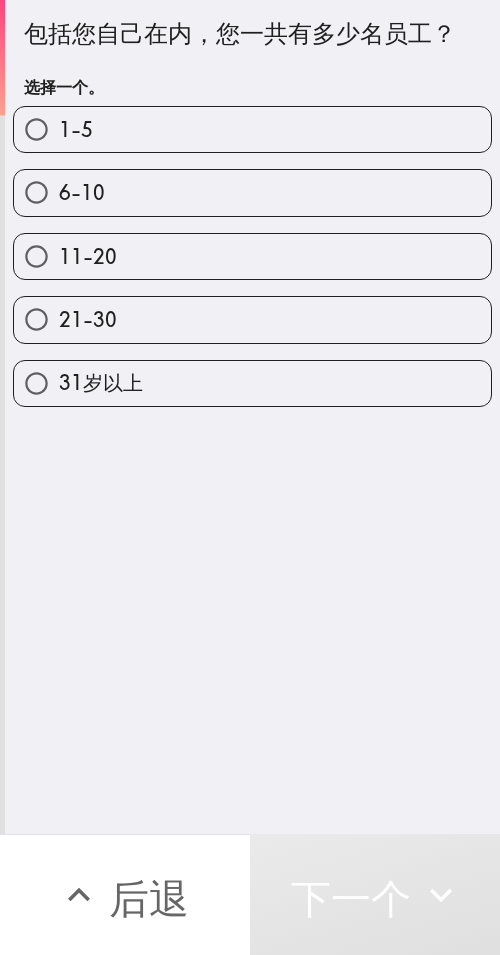 click on "1-5" at bounding box center [252, 129] 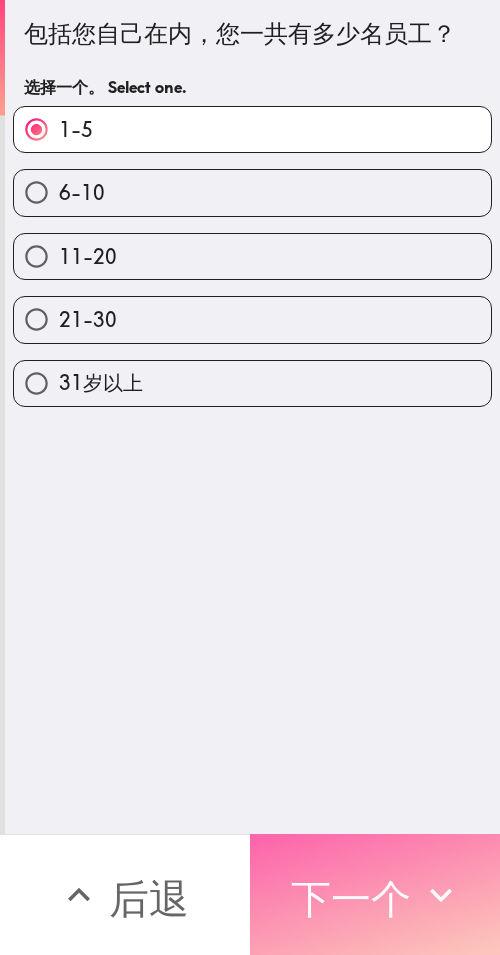 click on "下一个" at bounding box center (351, 898) 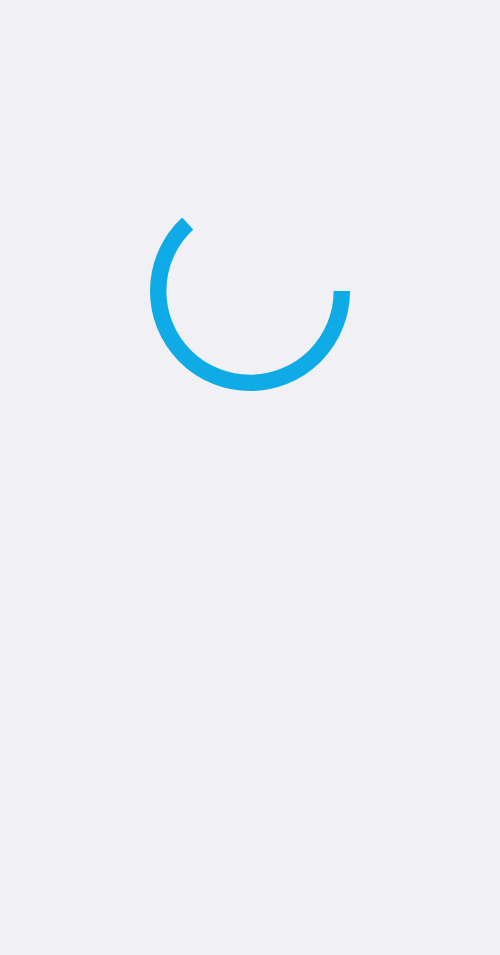 scroll, scrollTop: 0, scrollLeft: 0, axis: both 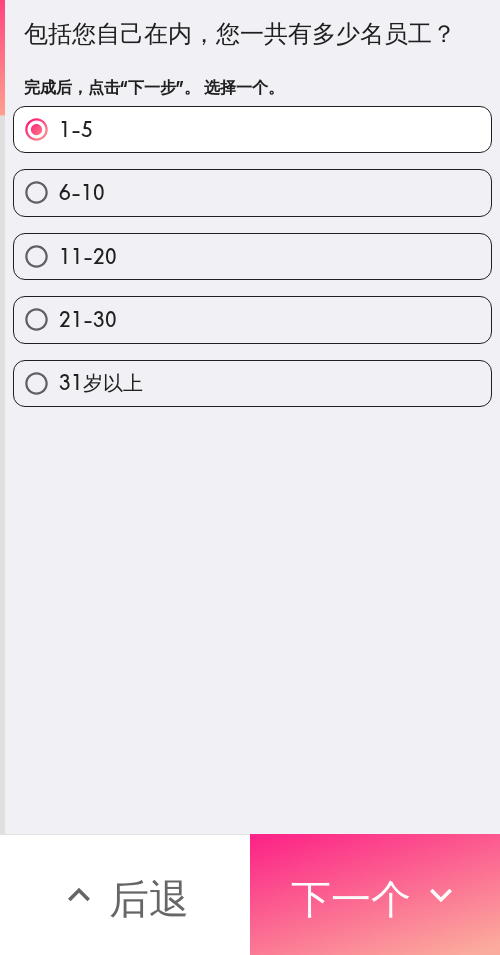 click 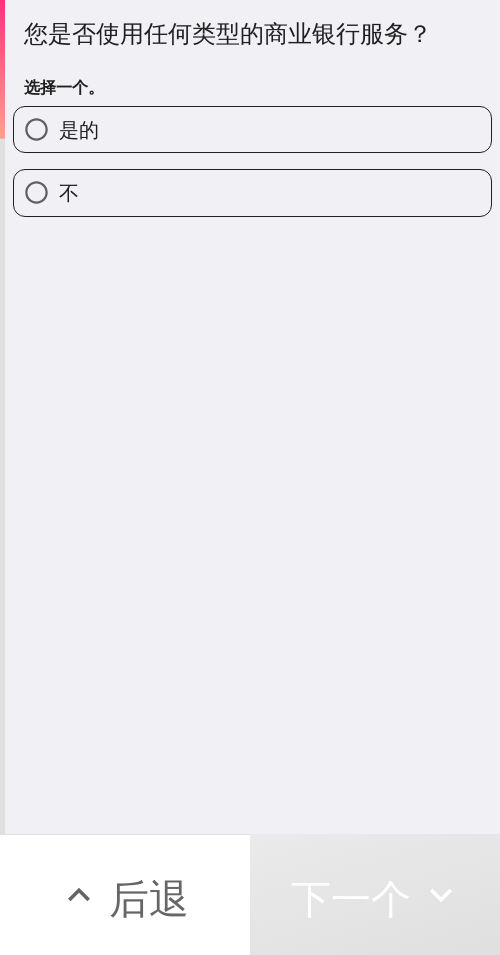 drag, startPoint x: 243, startPoint y: 134, endPoint x: 134, endPoint y: 217, distance: 137.00365 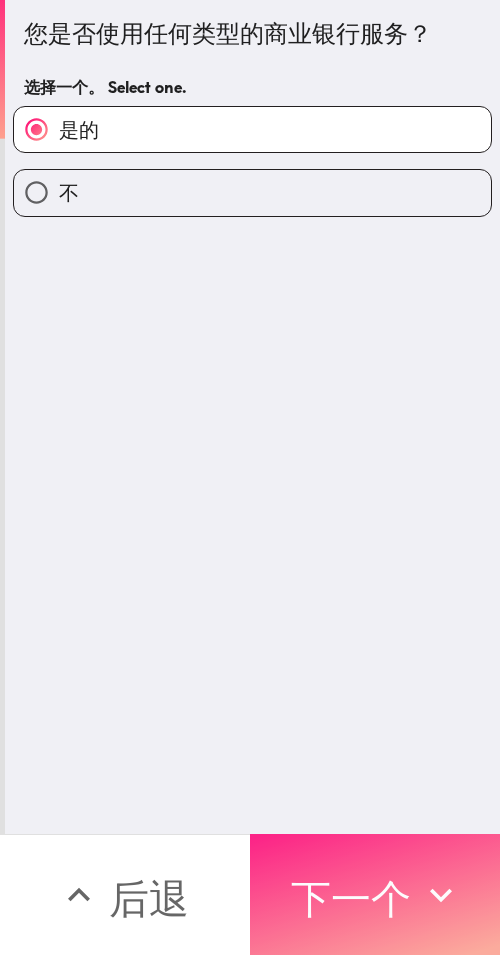 click on "下一个" at bounding box center [351, 898] 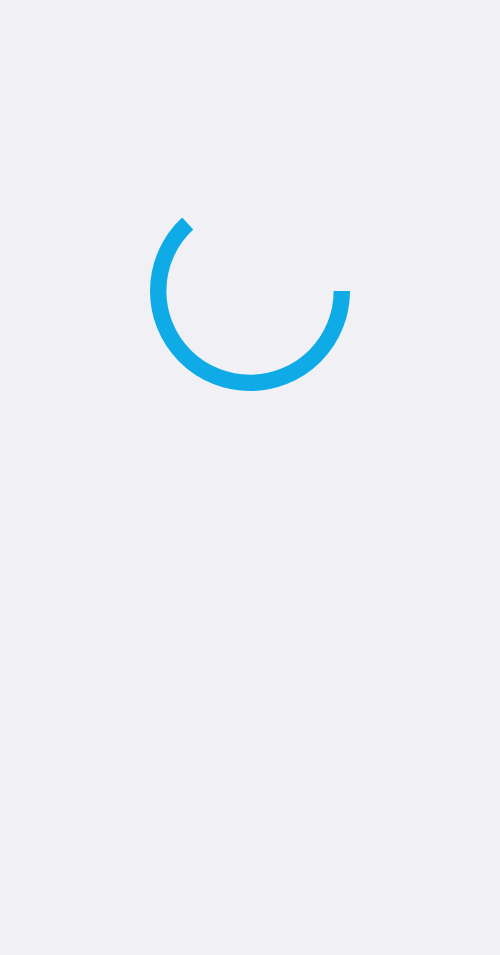 scroll, scrollTop: 0, scrollLeft: 0, axis: both 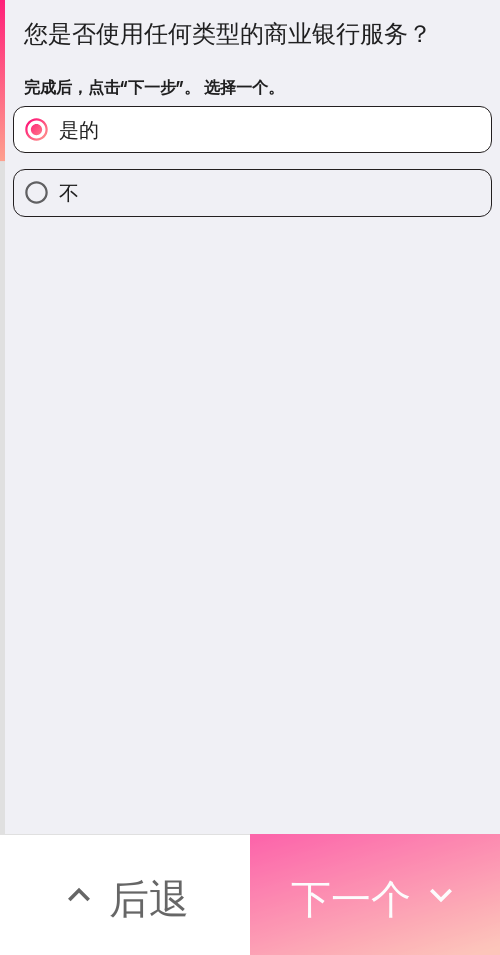 click 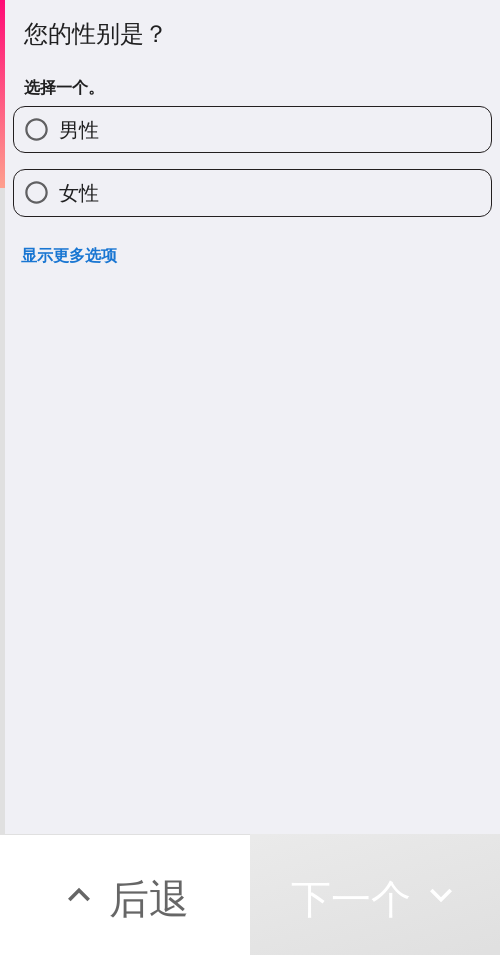 drag, startPoint x: 223, startPoint y: 182, endPoint x: 495, endPoint y: 219, distance: 274.505 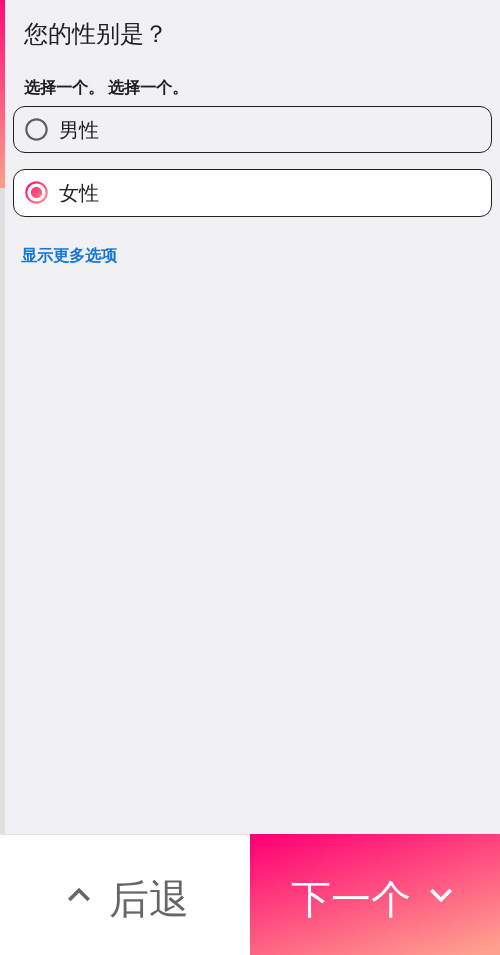 drag, startPoint x: 424, startPoint y: 885, endPoint x: 495, endPoint y: 888, distance: 71.063354 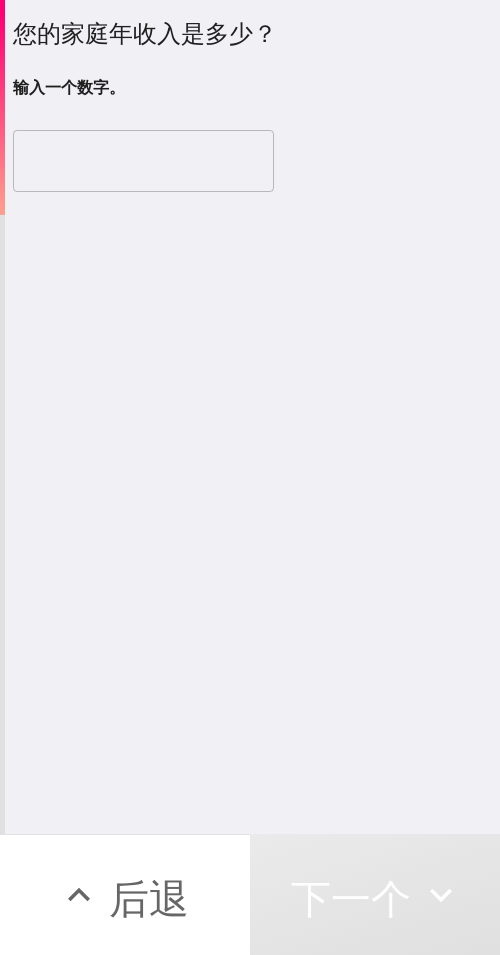 click on "​" at bounding box center [252, 161] 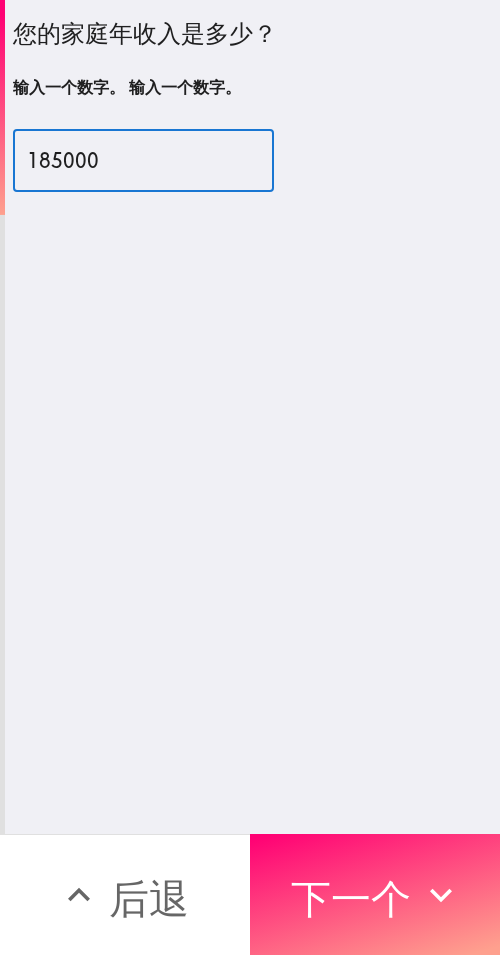 type on "185000" 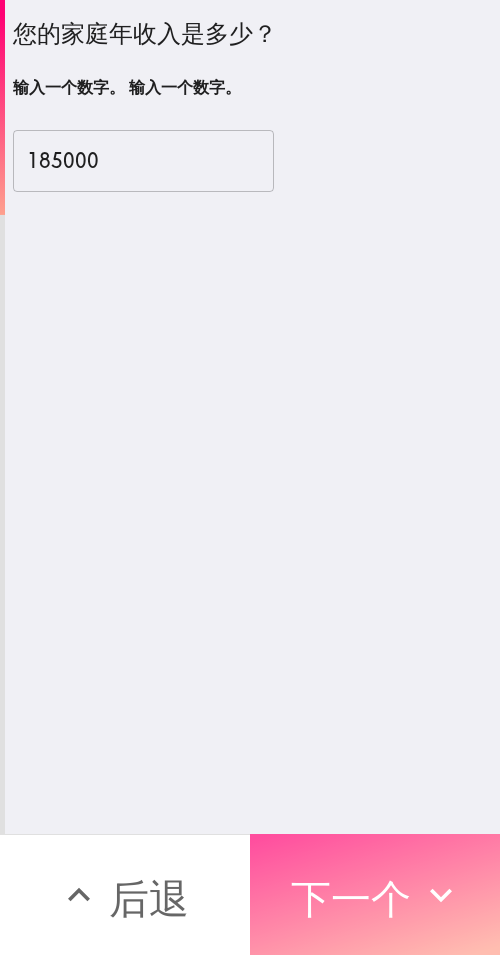 drag, startPoint x: 408, startPoint y: 892, endPoint x: 497, endPoint y: 889, distance: 89.050545 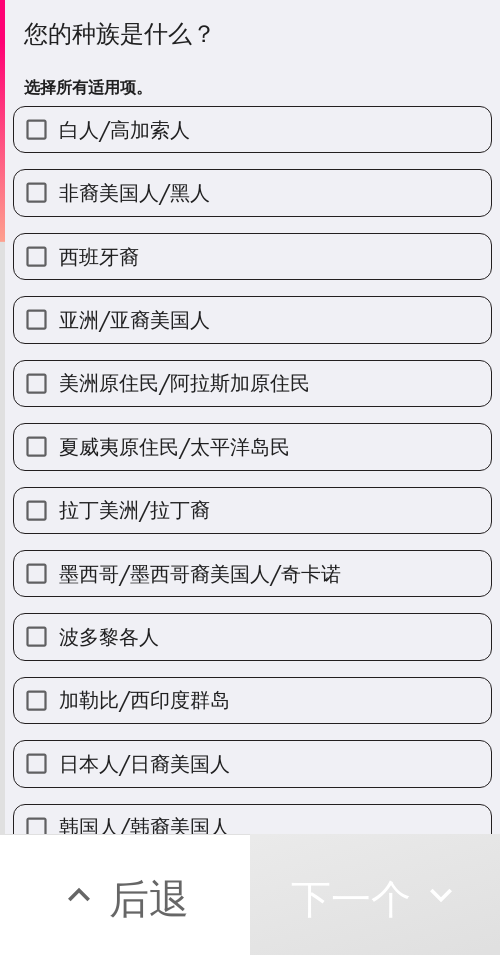 click on "非裔美国人/黑人" at bounding box center (244, 184) 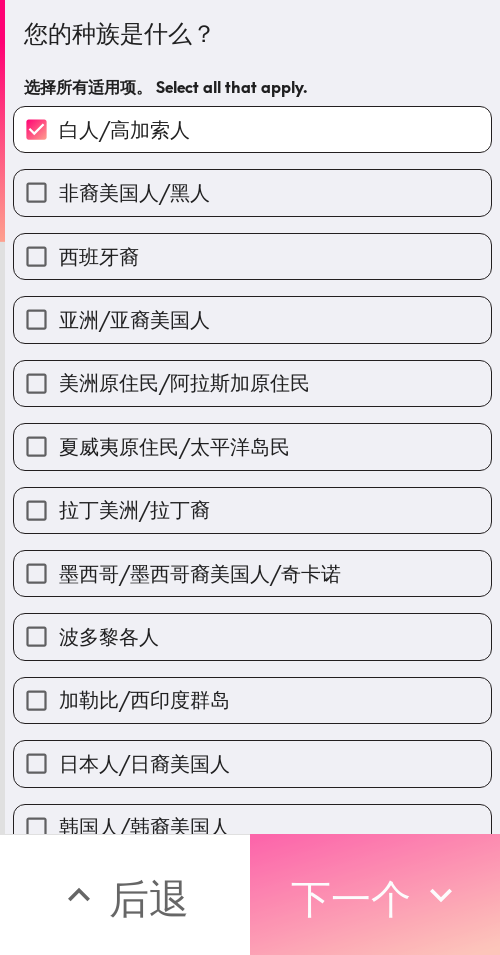 click 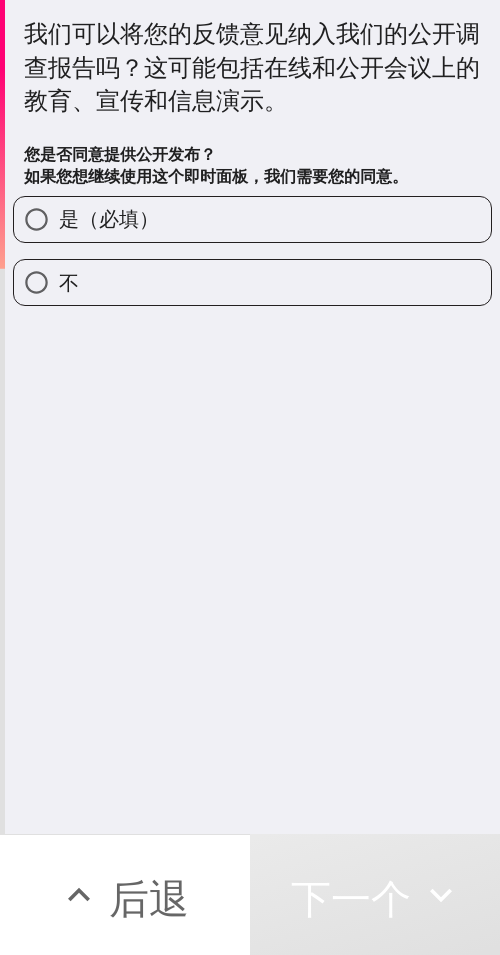 click on "是（必填）" at bounding box center (252, 219) 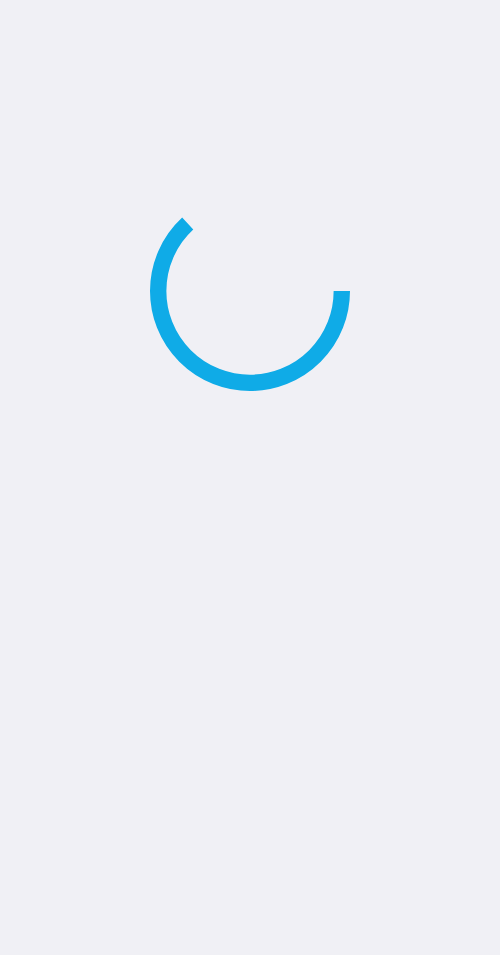 scroll, scrollTop: 0, scrollLeft: 0, axis: both 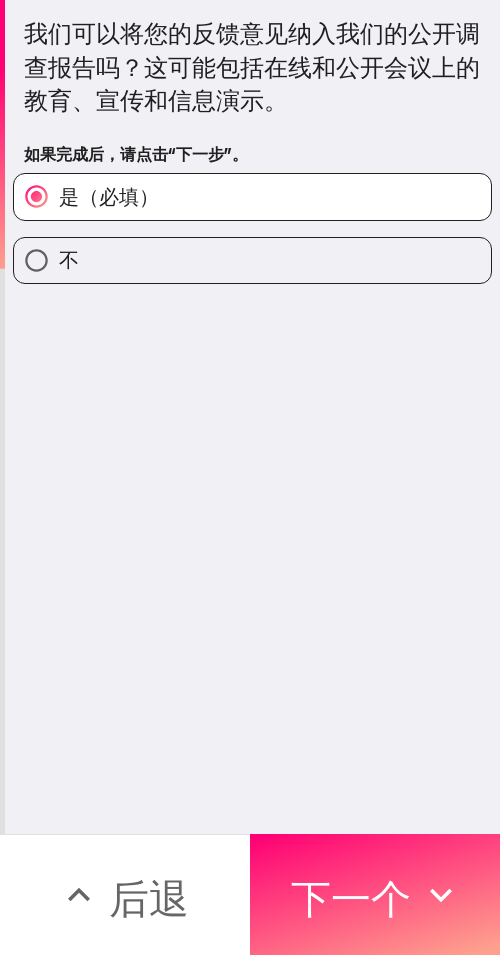 drag, startPoint x: 378, startPoint y: 889, endPoint x: 330, endPoint y: 815, distance: 88.20431 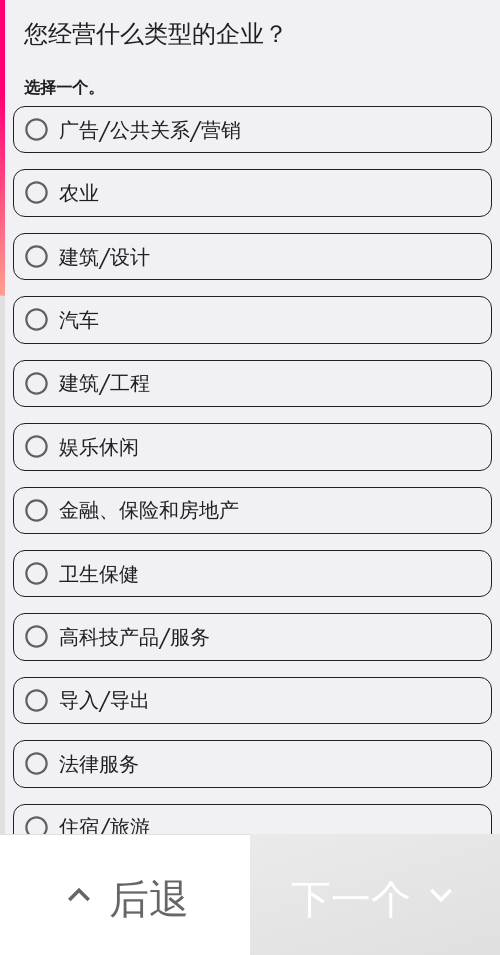 click on "卫生保健" at bounding box center (252, 573) 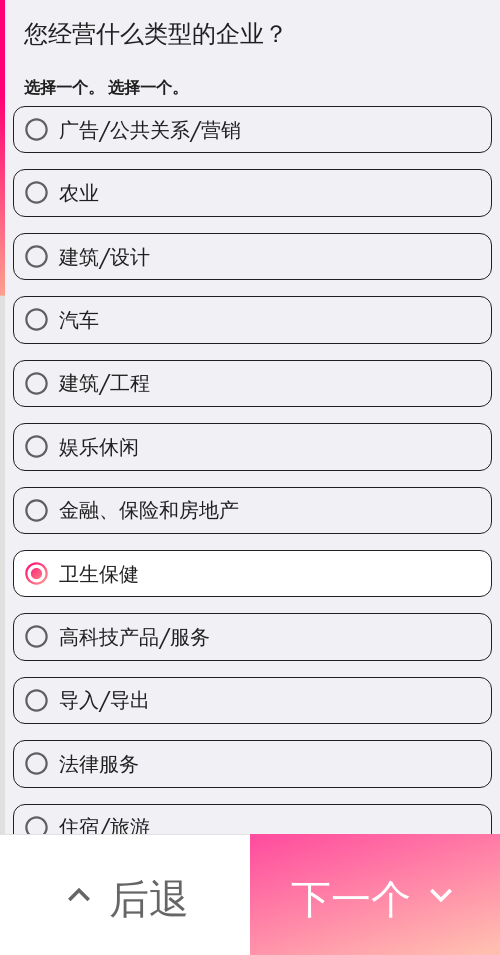 drag, startPoint x: 357, startPoint y: 876, endPoint x: 496, endPoint y: 883, distance: 139.17615 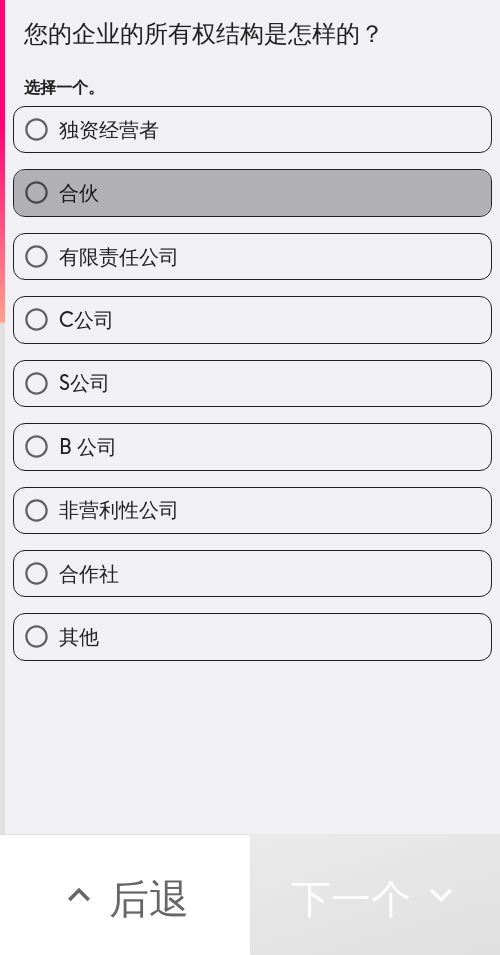 drag, startPoint x: 260, startPoint y: 193, endPoint x: 497, endPoint y: 187, distance: 237.07594 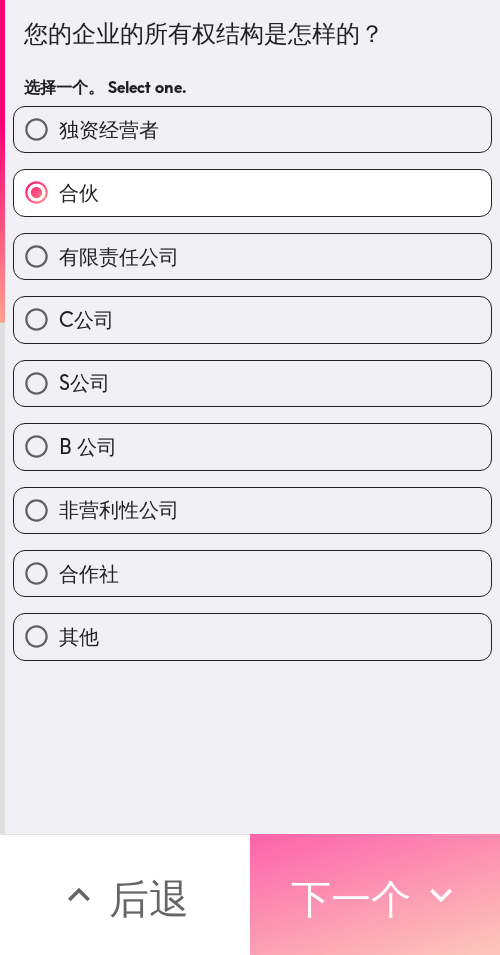 click on "下一个" at bounding box center [351, 898] 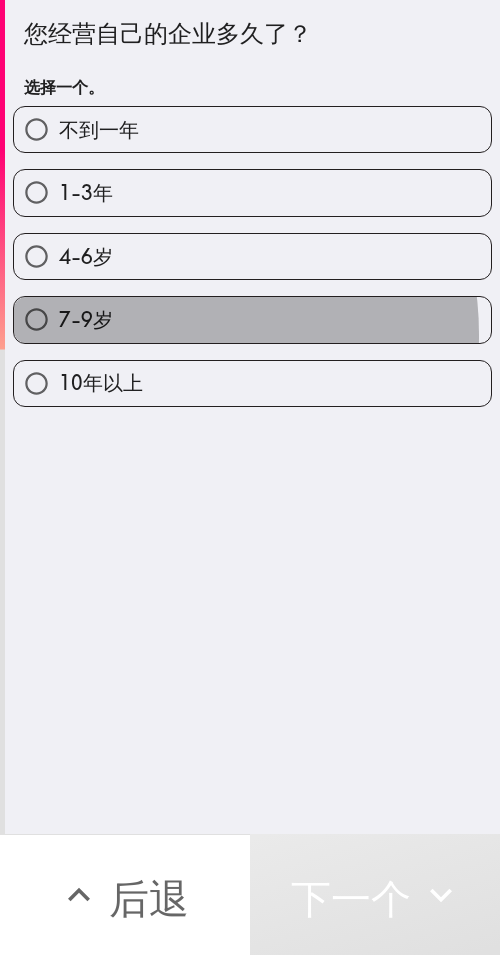 drag, startPoint x: 150, startPoint y: 334, endPoint x: 499, endPoint y: 323, distance: 349.1733 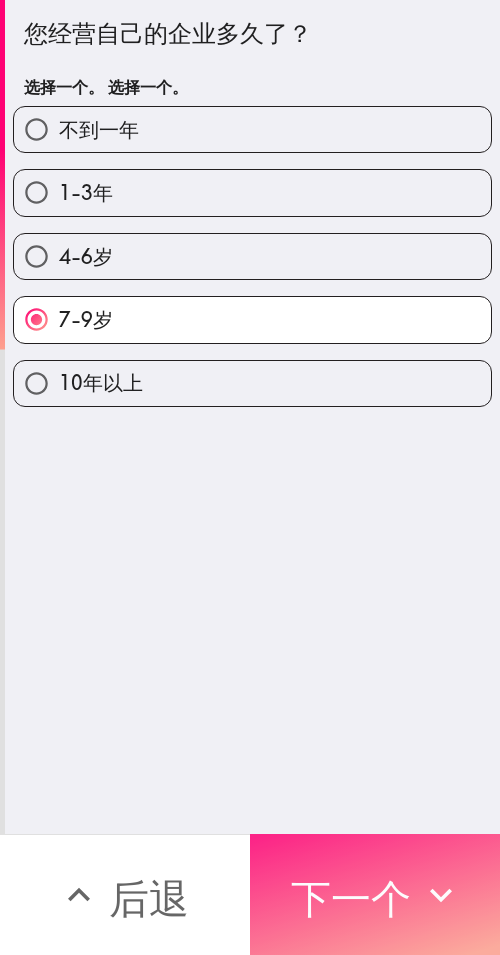 click on "下一个" at bounding box center [351, 898] 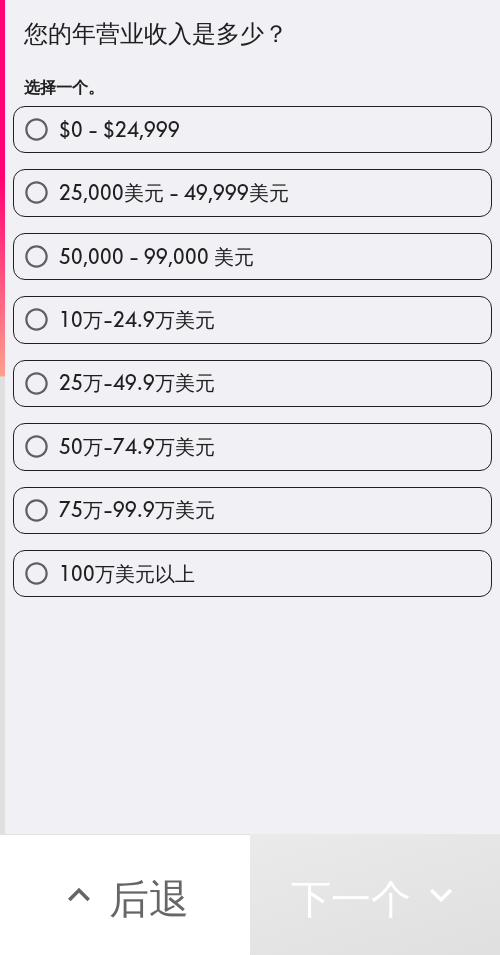 drag, startPoint x: 294, startPoint y: 377, endPoint x: 492, endPoint y: 409, distance: 200.56918 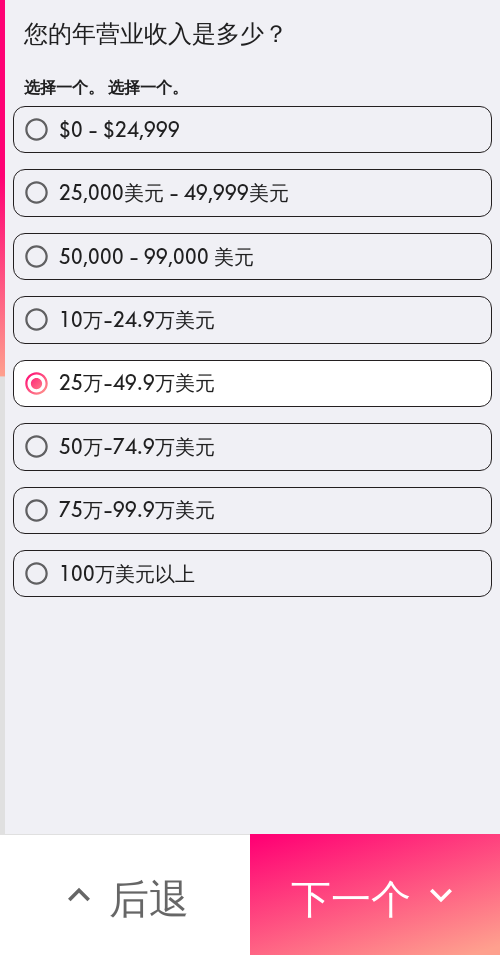 drag, startPoint x: 379, startPoint y: 881, endPoint x: 493, endPoint y: 885, distance: 114.07015 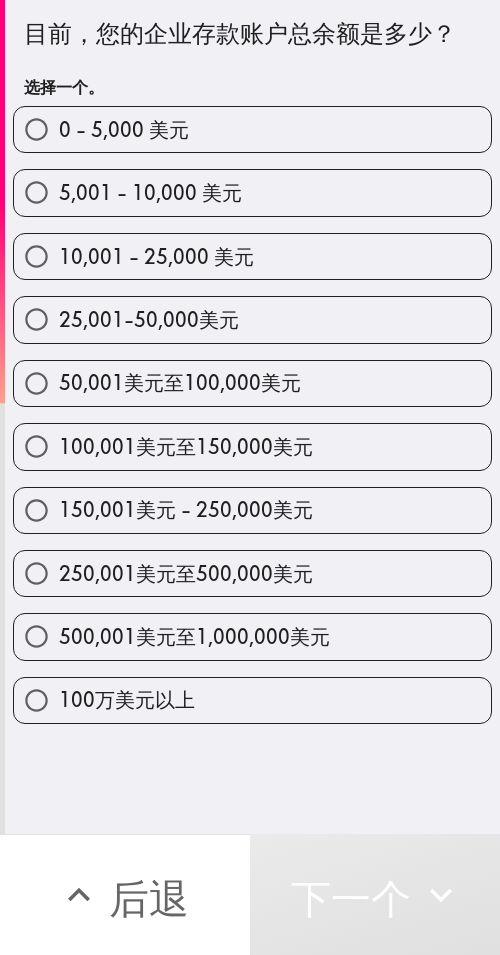 drag, startPoint x: 313, startPoint y: 443, endPoint x: 499, endPoint y: 467, distance: 187.54199 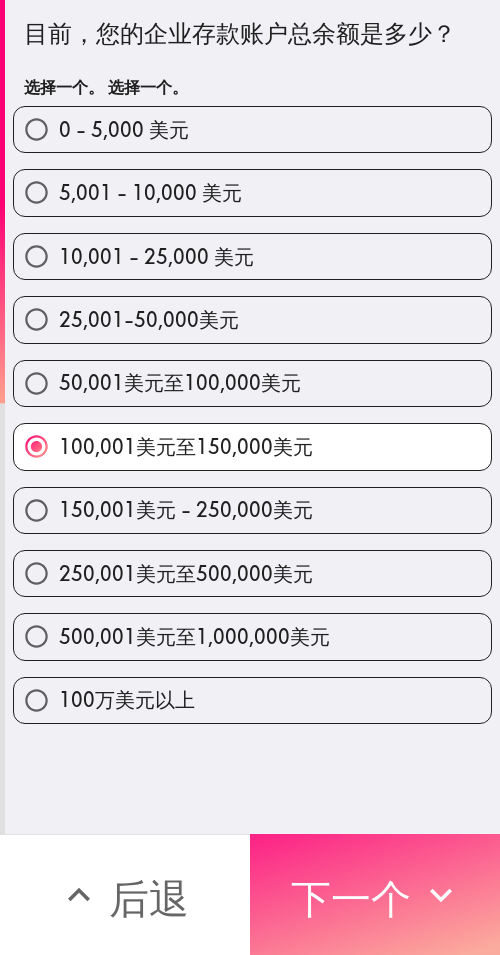 click on "下一个" at bounding box center (351, 898) 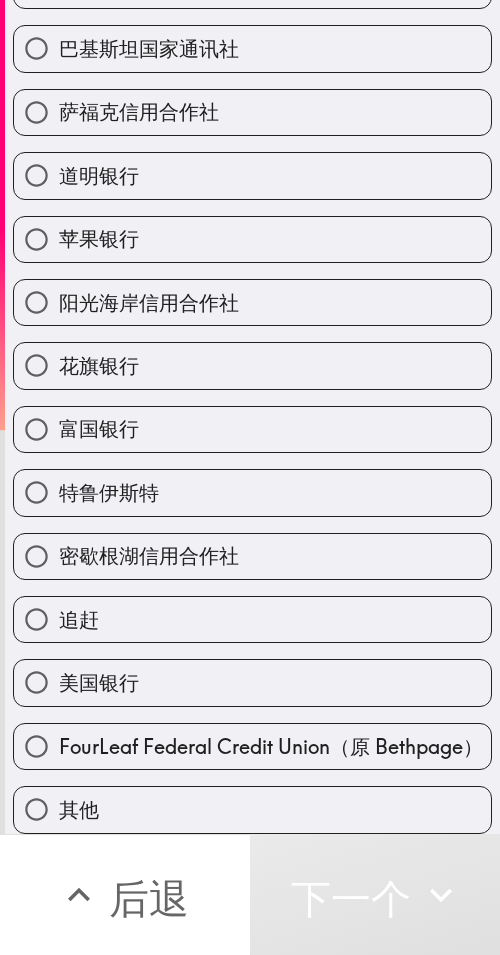scroll, scrollTop: 296, scrollLeft: 0, axis: vertical 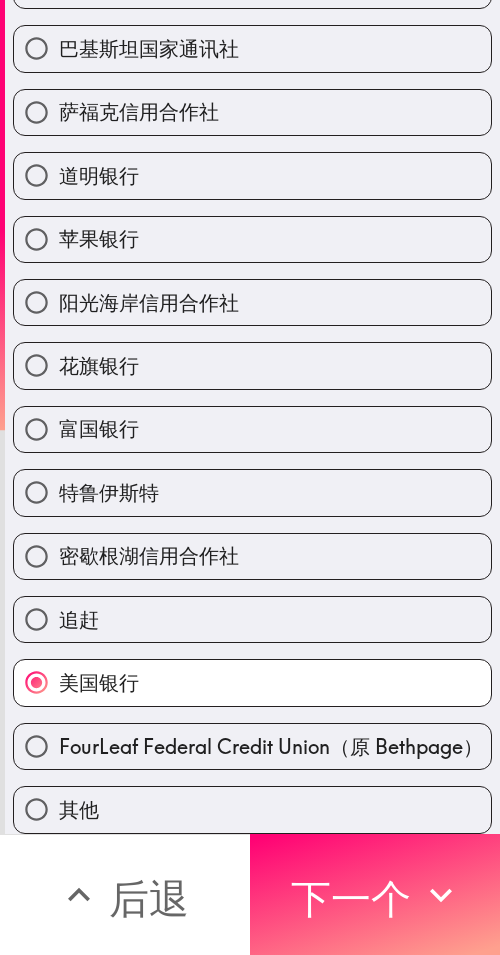 drag, startPoint x: 360, startPoint y: 872, endPoint x: 497, endPoint y: 872, distance: 137 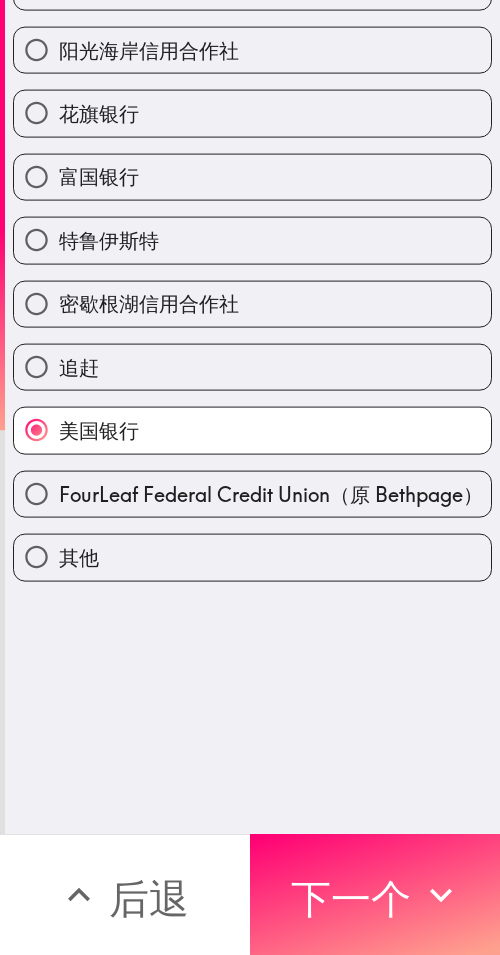 scroll, scrollTop: 0, scrollLeft: 0, axis: both 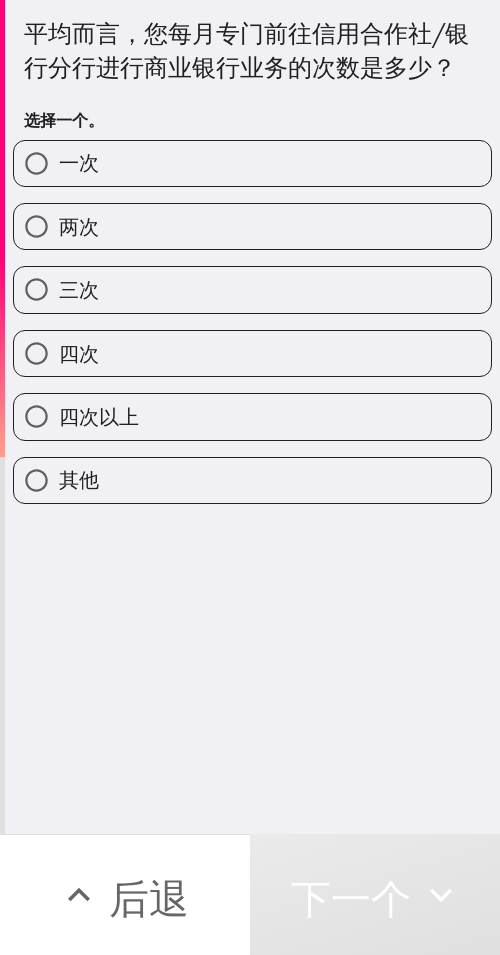 click on "四次以上" at bounding box center [244, 408] 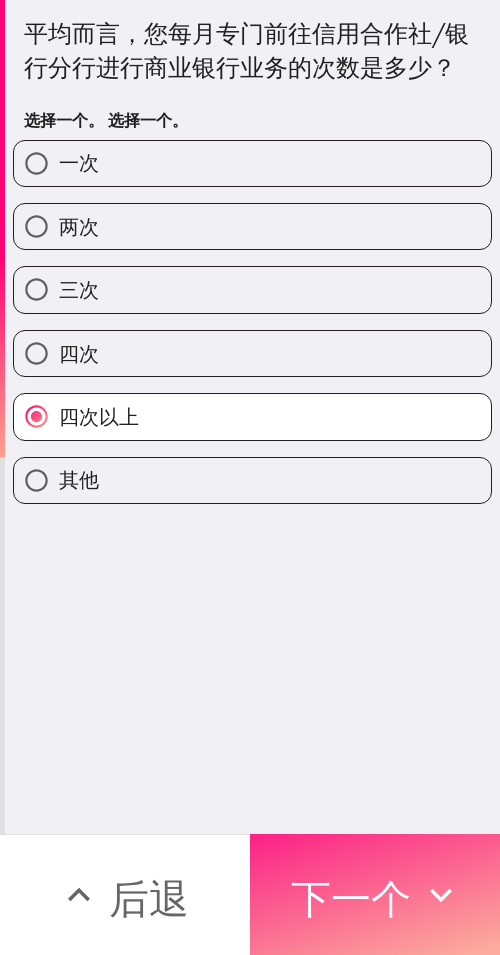 drag, startPoint x: 367, startPoint y: 884, endPoint x: 422, endPoint y: 885, distance: 55.00909 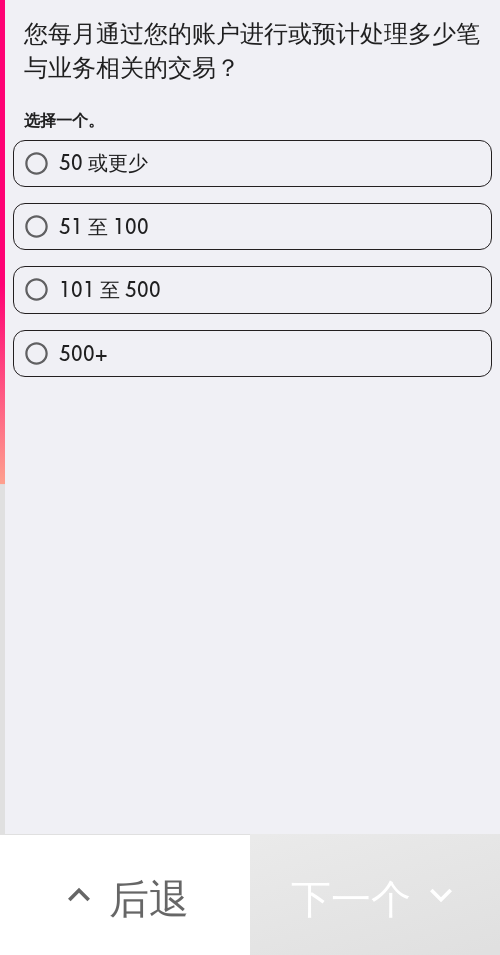 drag, startPoint x: 256, startPoint y: 276, endPoint x: 334, endPoint y: 283, distance: 78.31347 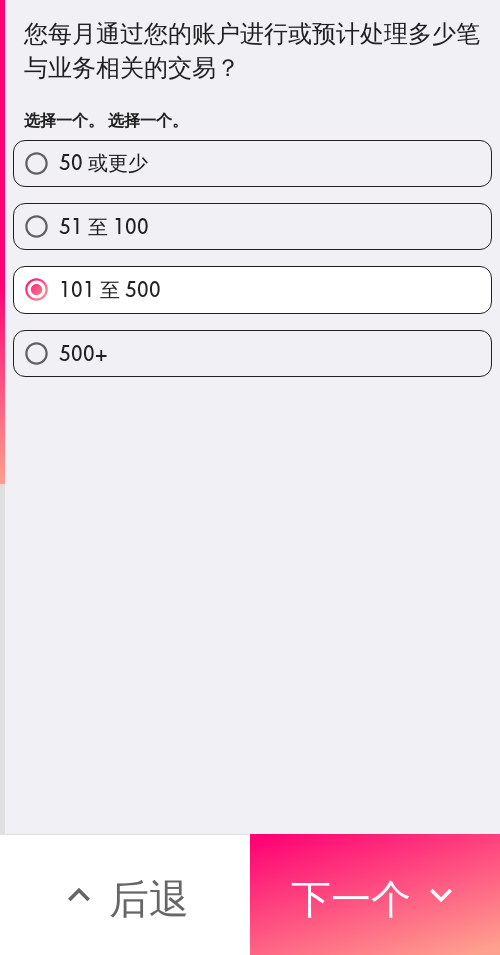drag, startPoint x: 361, startPoint y: 875, endPoint x: 497, endPoint y: 878, distance: 136.03308 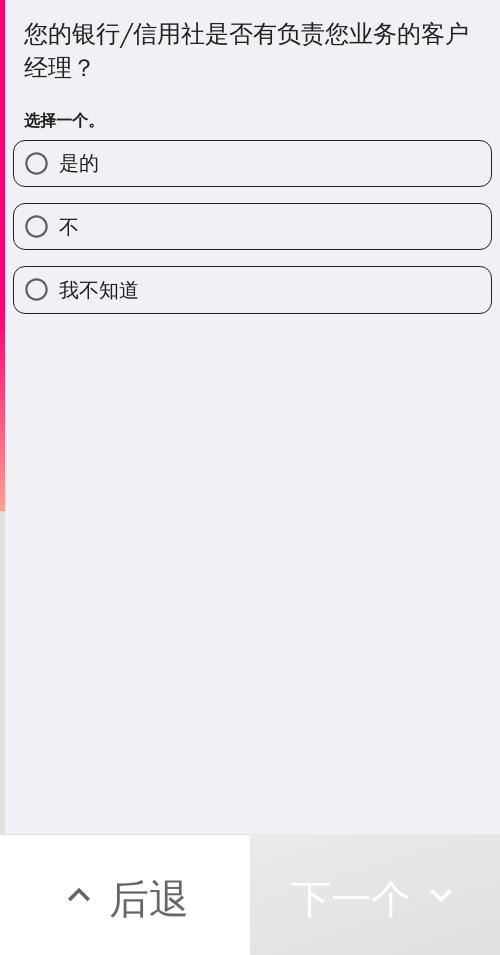 drag, startPoint x: 253, startPoint y: 161, endPoint x: 499, endPoint y: 156, distance: 246.05081 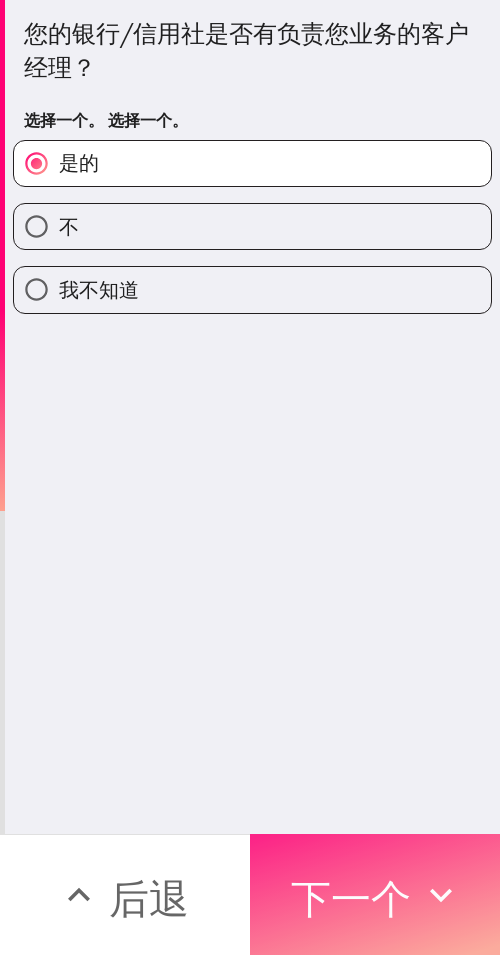 drag, startPoint x: 379, startPoint y: 883, endPoint x: 463, endPoint y: 883, distance: 84 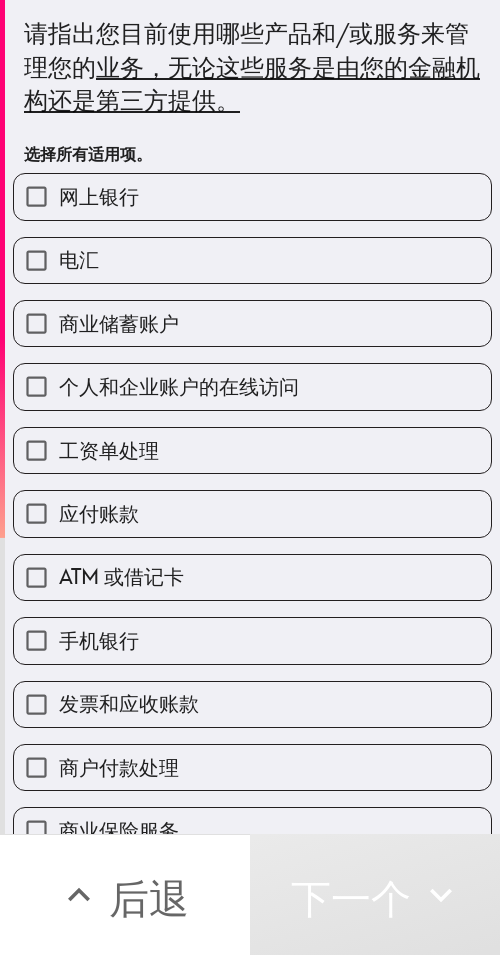 drag, startPoint x: 209, startPoint y: 205, endPoint x: 223, endPoint y: 216, distance: 17.804493 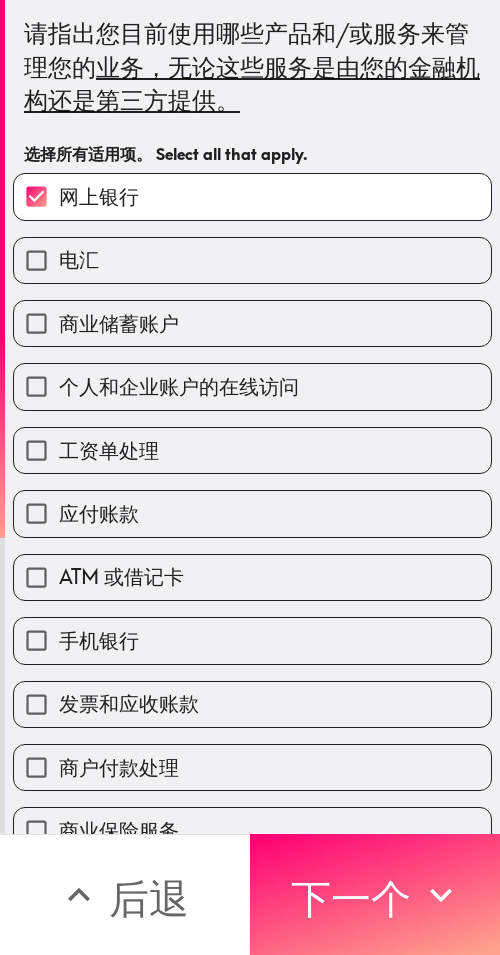 click on "ATM 或借记卡" at bounding box center [252, 577] 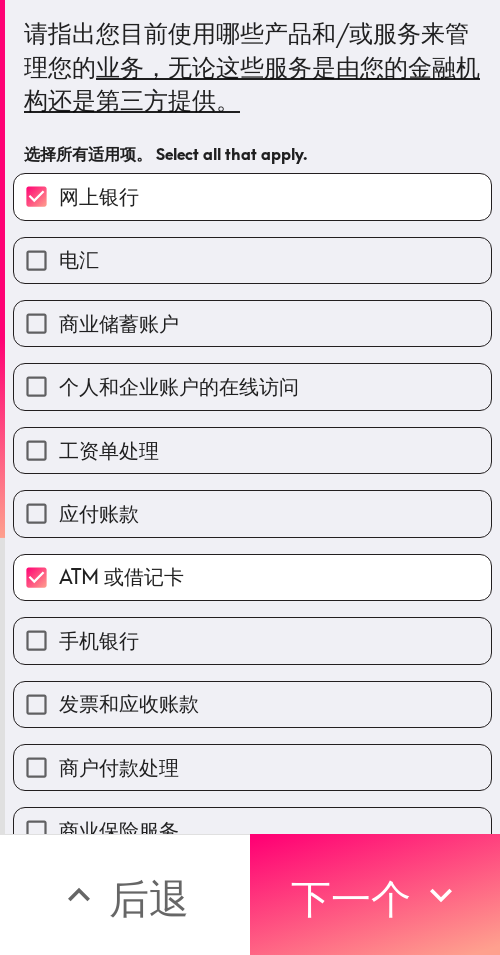 click on "商业储蓄账户" at bounding box center (252, 323) 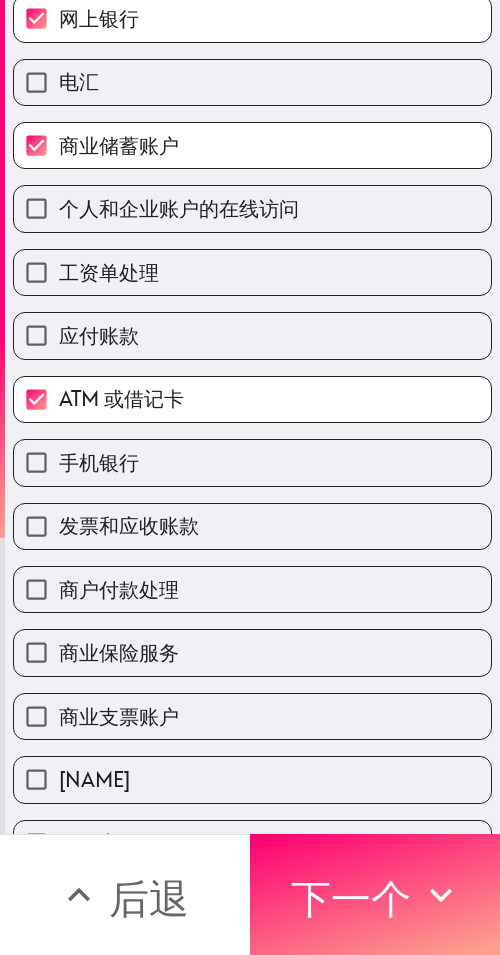 scroll, scrollTop: 200, scrollLeft: 0, axis: vertical 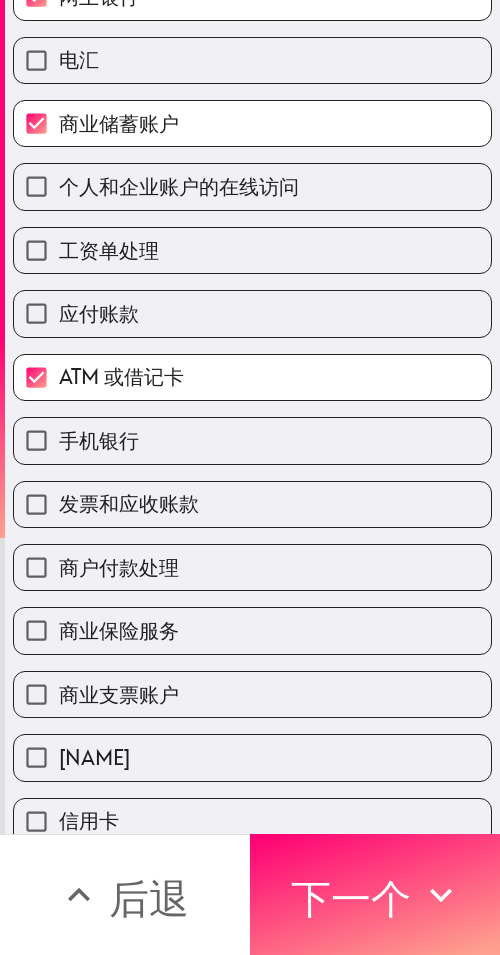 click on "发票和应收账款" at bounding box center [244, 496] 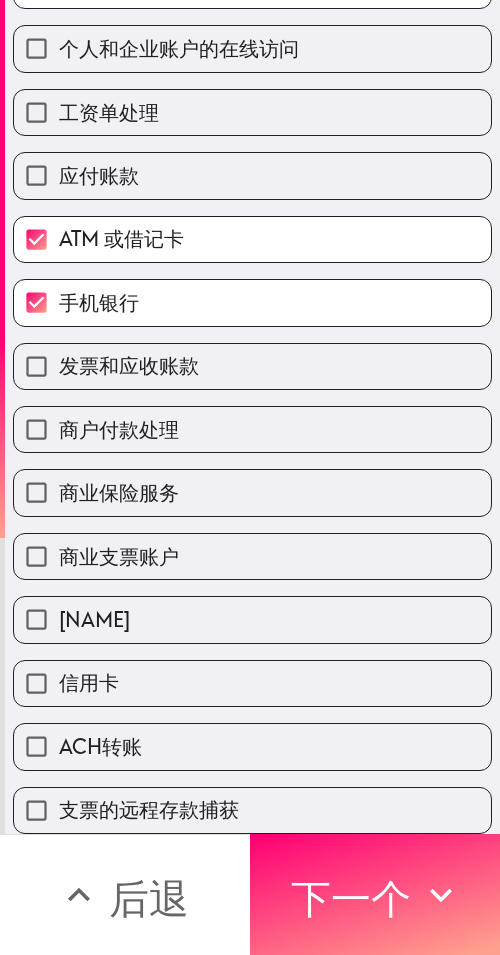 scroll, scrollTop: 353, scrollLeft: 0, axis: vertical 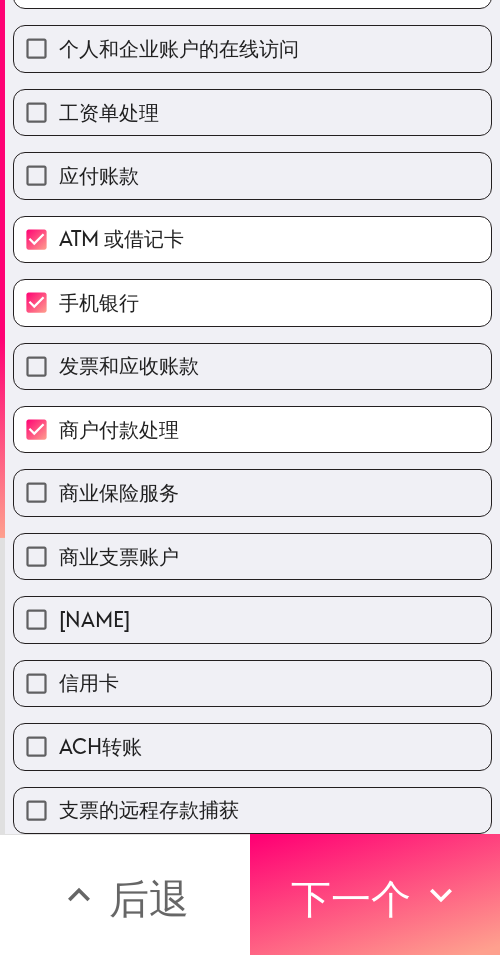 click on "商业保险服务" at bounding box center [252, 492] 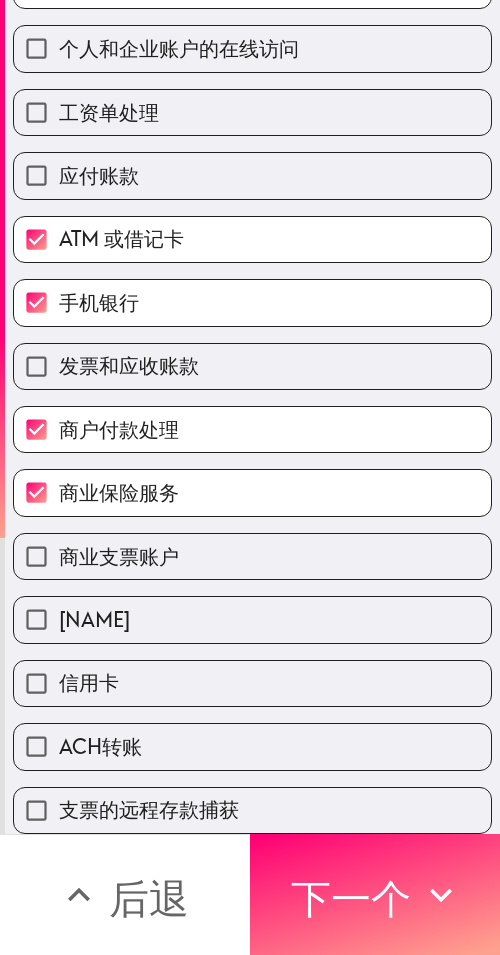 scroll, scrollTop: 353, scrollLeft: 0, axis: vertical 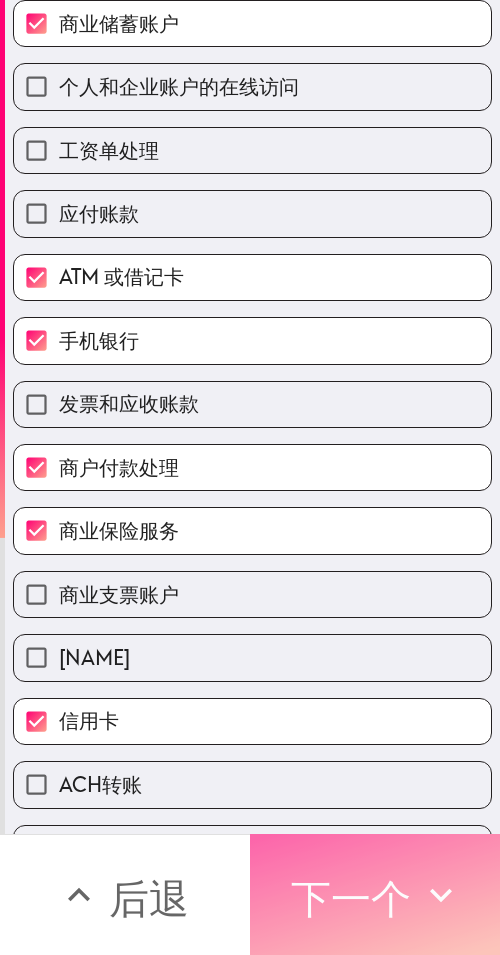 click on "下一个" at bounding box center [351, 898] 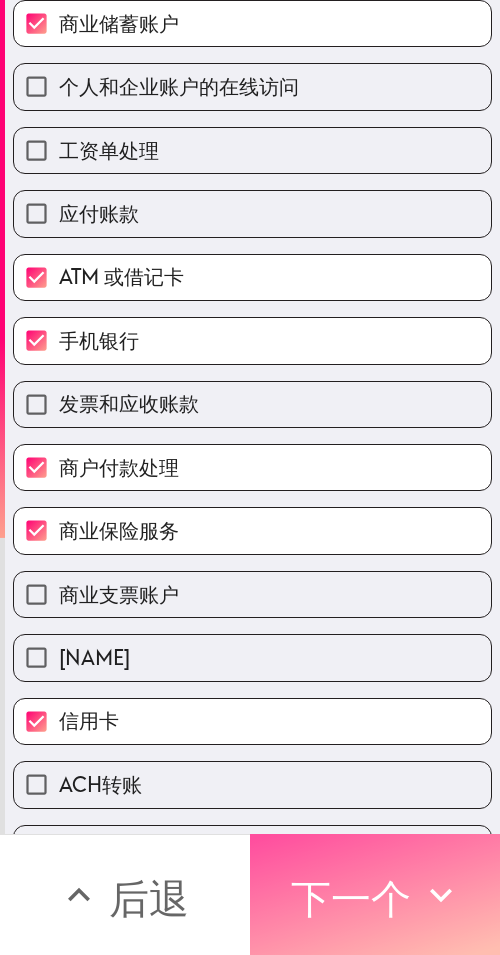 scroll, scrollTop: 0, scrollLeft: 0, axis: both 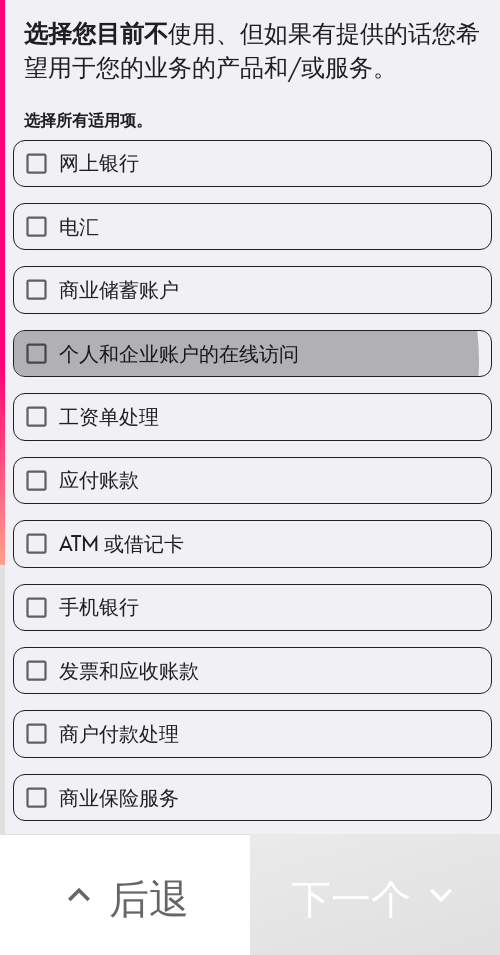 click on "个人和企业账户的在线访问" at bounding box center [179, 353] 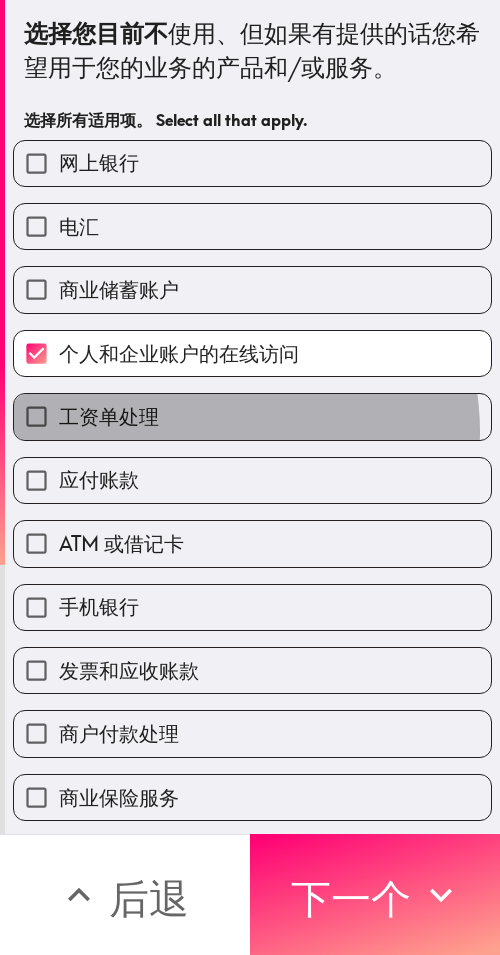 drag, startPoint x: 205, startPoint y: 431, endPoint x: 187, endPoint y: 489, distance: 60.728905 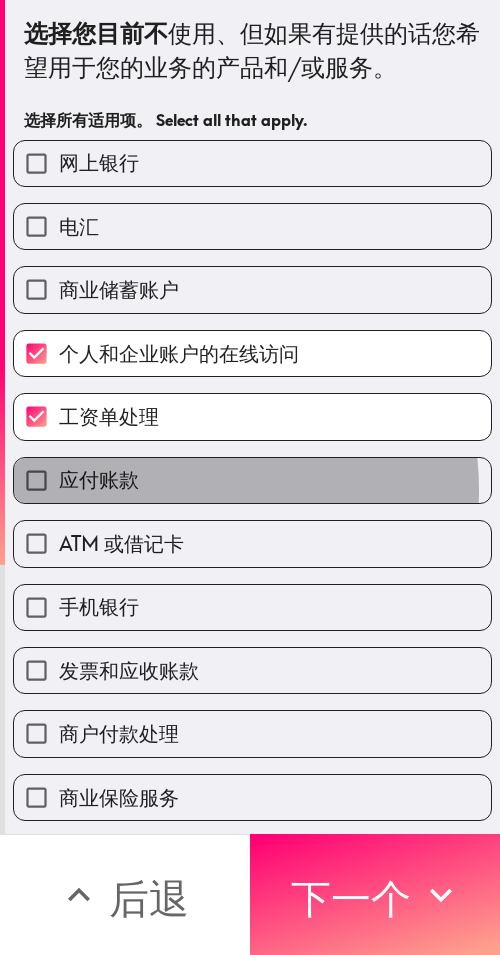 click on "应付账款" at bounding box center (252, 480) 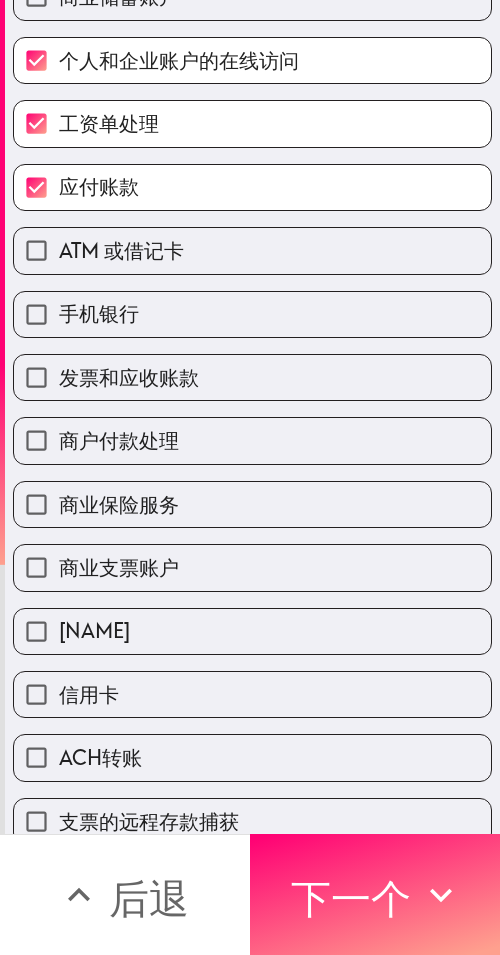 scroll, scrollTop: 300, scrollLeft: 0, axis: vertical 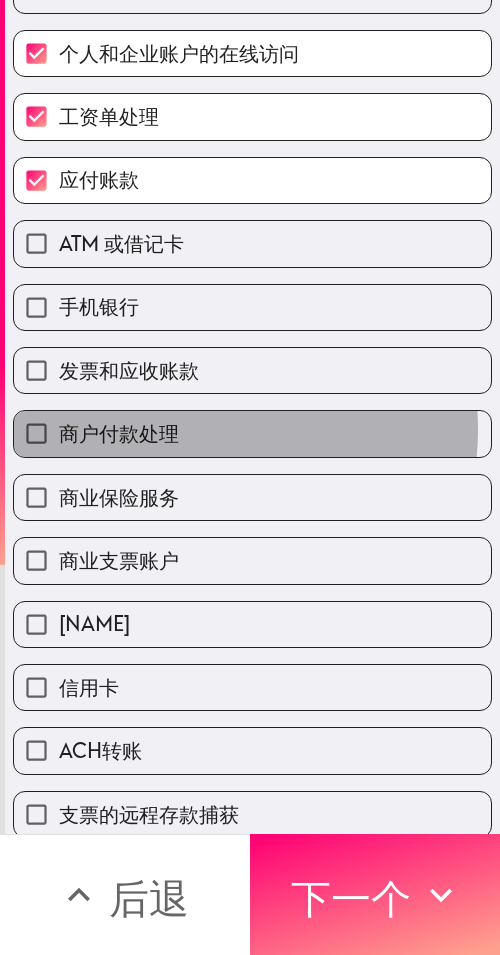 drag, startPoint x: 193, startPoint y: 429, endPoint x: 197, endPoint y: 471, distance: 42.190044 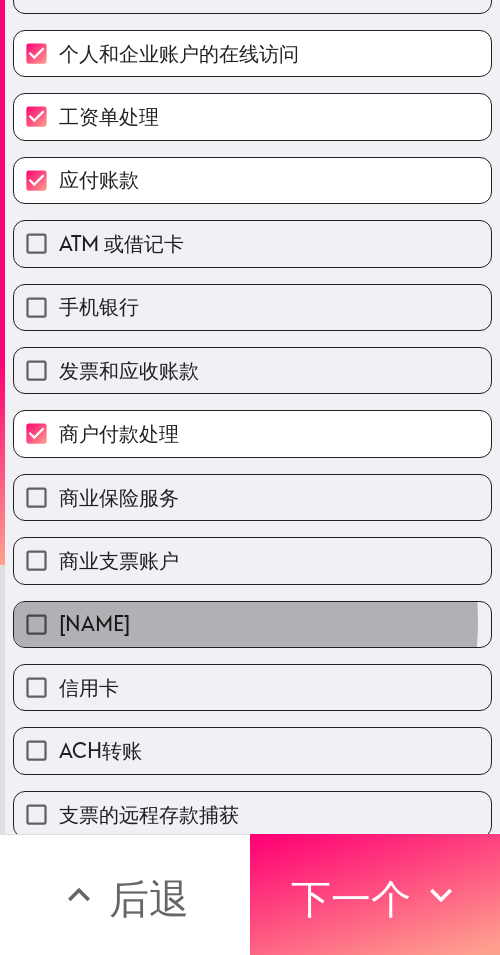 click on "泽勒" at bounding box center (252, 624) 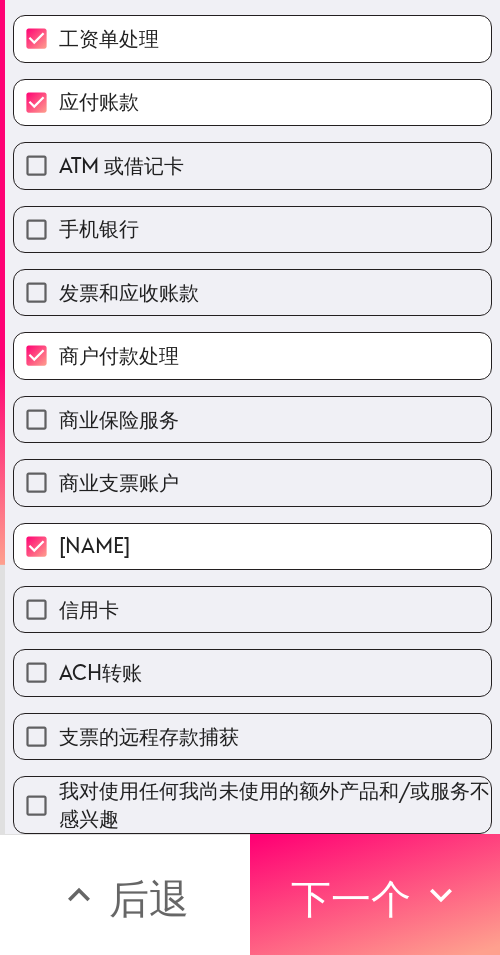 scroll, scrollTop: 393, scrollLeft: 0, axis: vertical 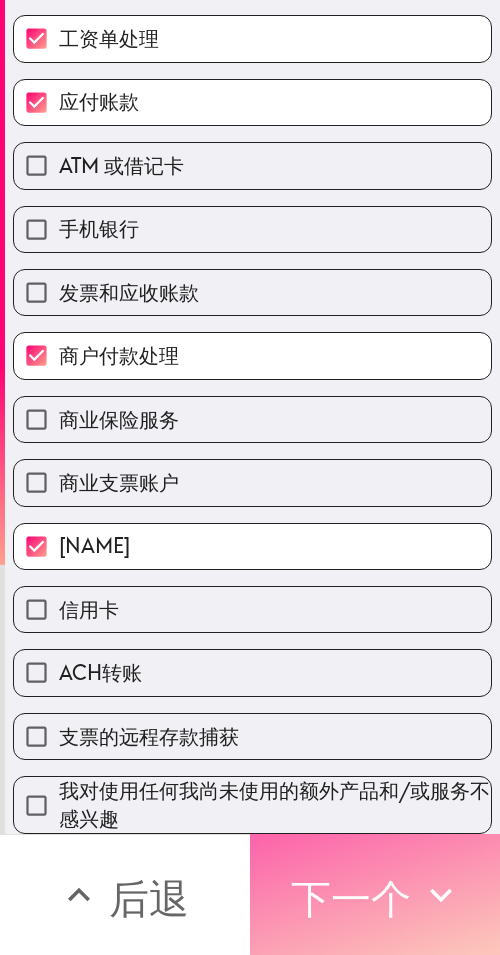 click on "下一个" at bounding box center (351, 898) 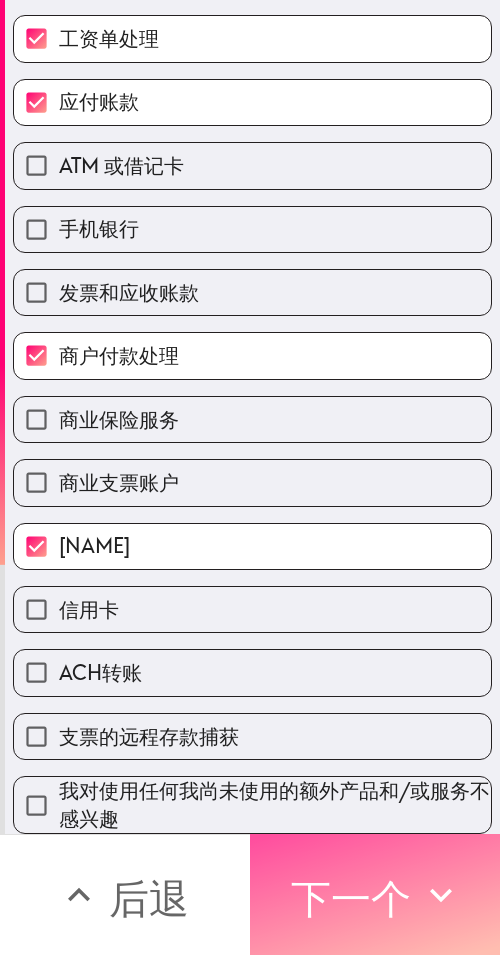 scroll, scrollTop: 104, scrollLeft: 0, axis: vertical 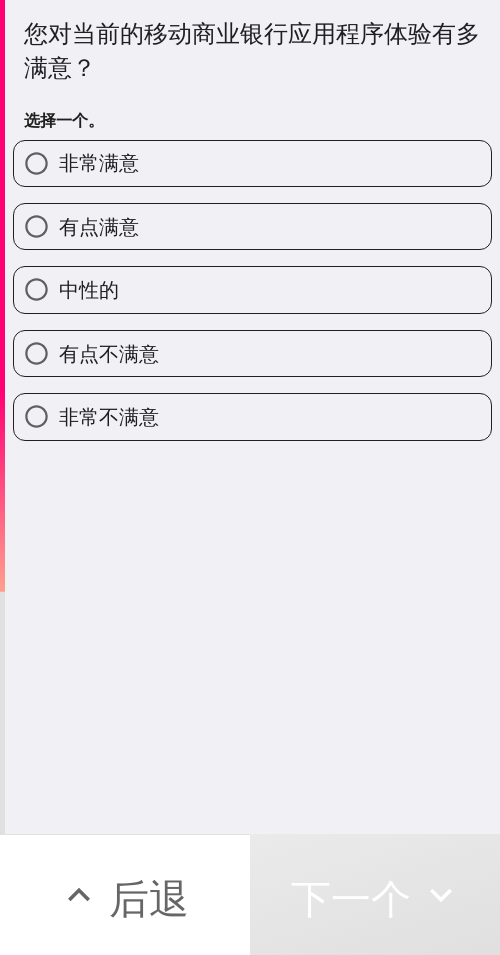 drag, startPoint x: 210, startPoint y: 151, endPoint x: 488, endPoint y: 165, distance: 278.3523 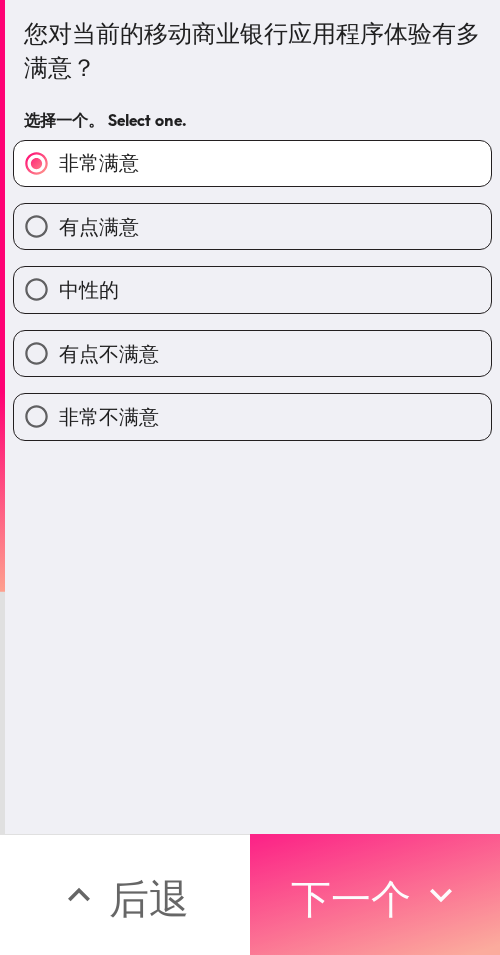 drag, startPoint x: 381, startPoint y: 867, endPoint x: 416, endPoint y: 868, distance: 35.014282 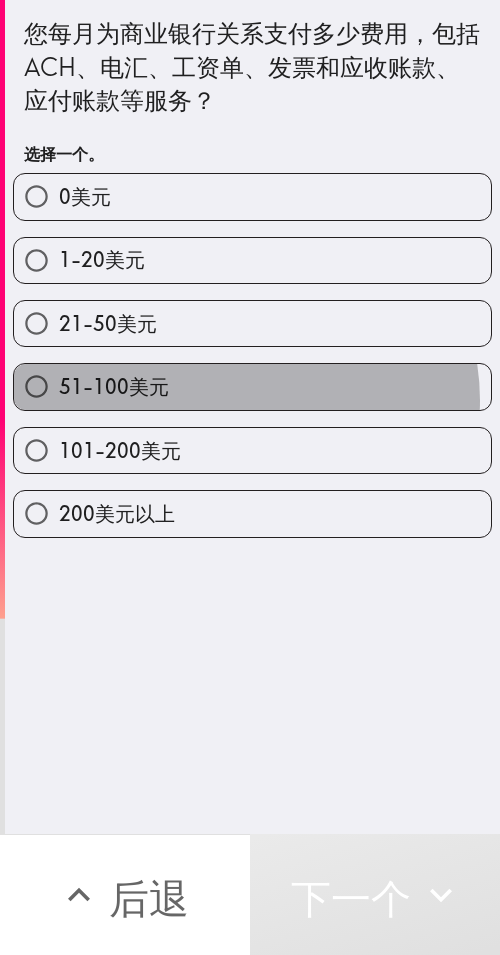 drag, startPoint x: 235, startPoint y: 400, endPoint x: 497, endPoint y: 416, distance: 262.4881 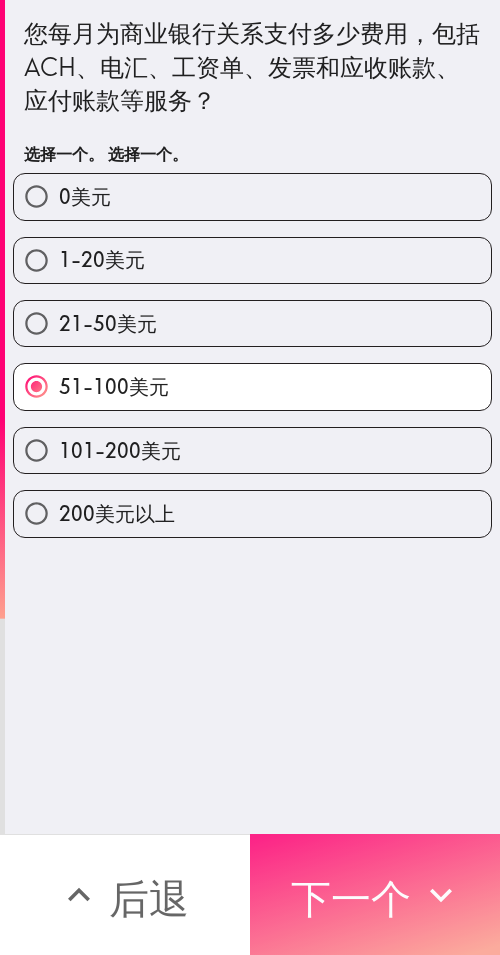 click on "下一个" at bounding box center [351, 895] 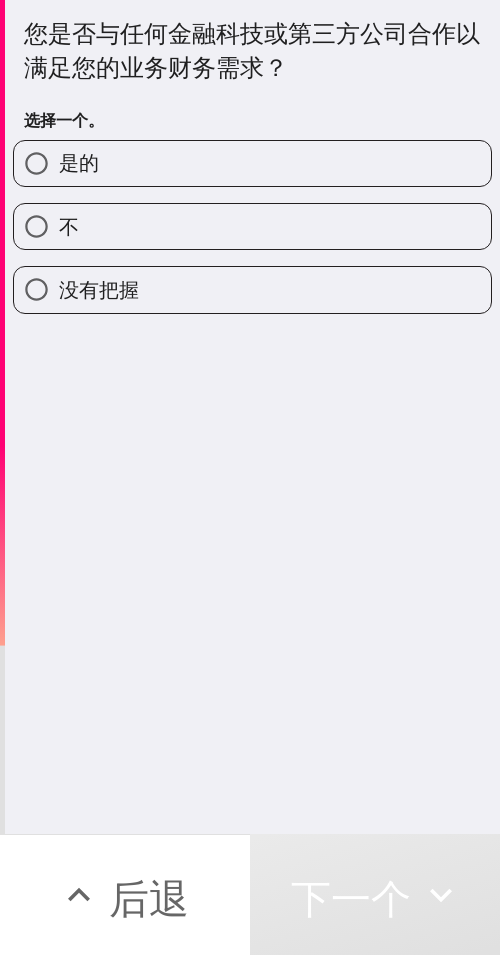 click on "是的" at bounding box center (252, 163) 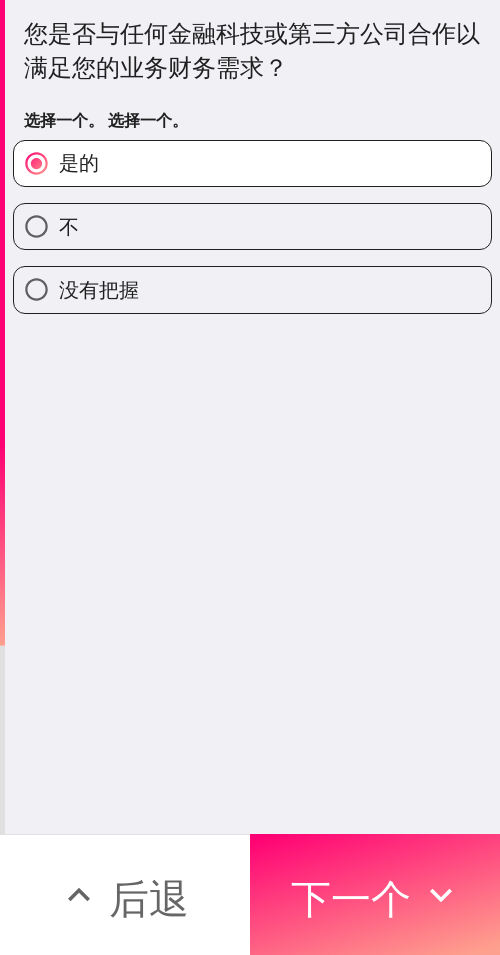 drag, startPoint x: 435, startPoint y: 868, endPoint x: 498, endPoint y: 869, distance: 63.007935 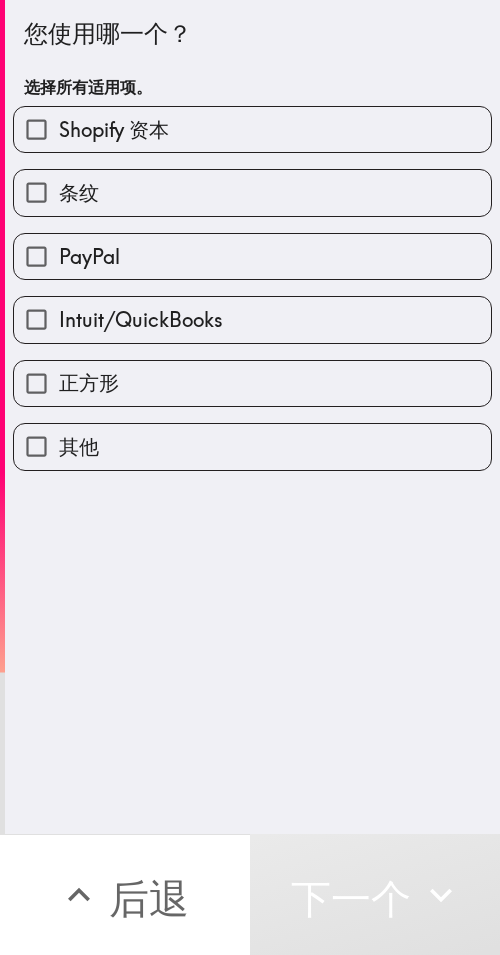 drag, startPoint x: 119, startPoint y: 186, endPoint x: 175, endPoint y: 204, distance: 58.821766 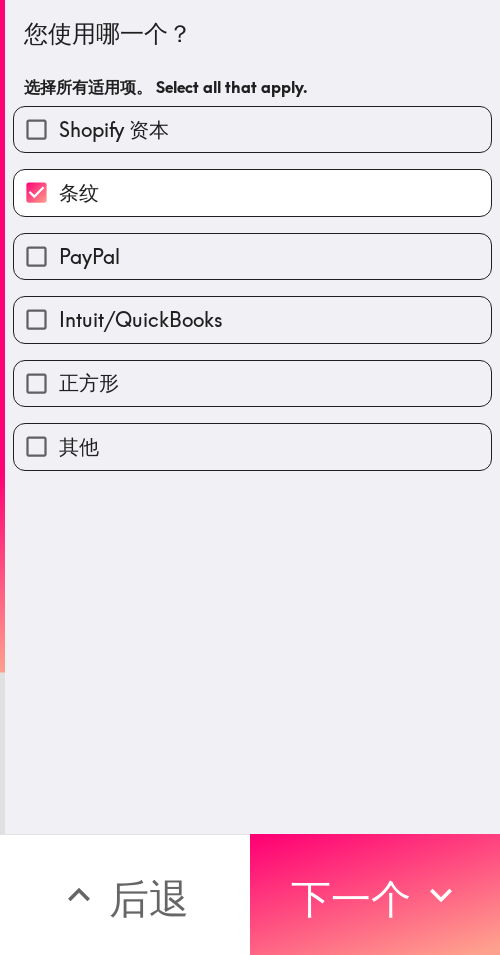click on "PayPal" at bounding box center [252, 256] 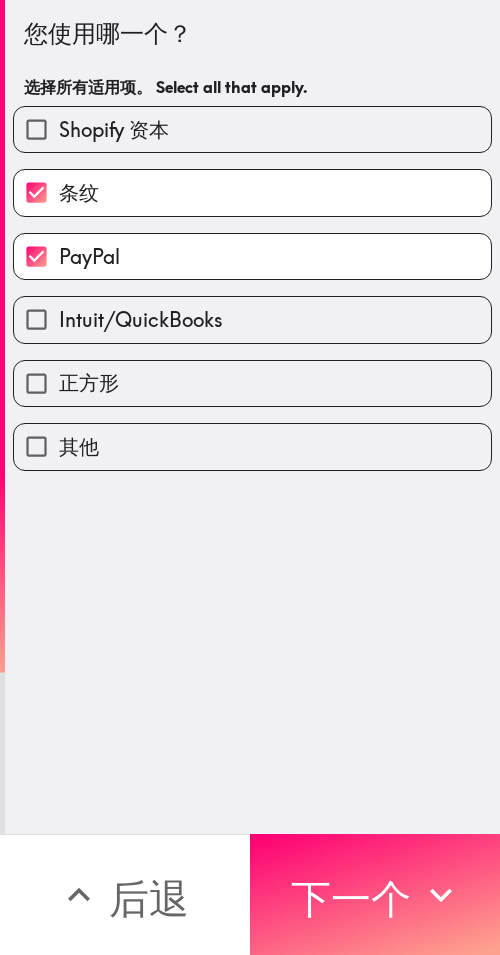click on "正方形" at bounding box center (252, 383) 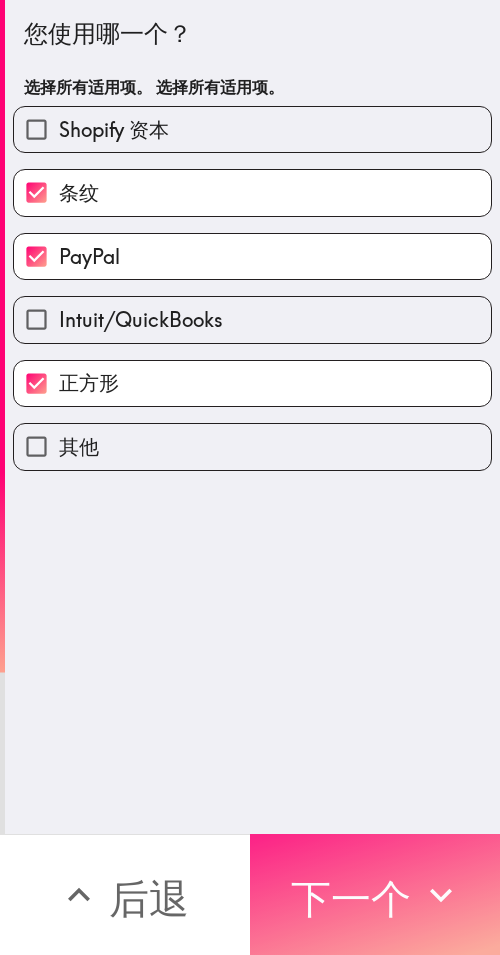 click on "下一个" at bounding box center [351, 898] 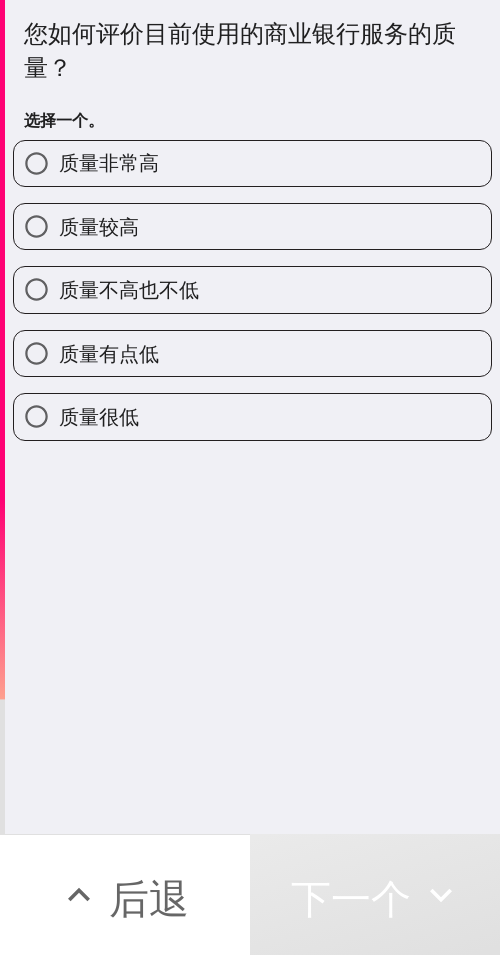 drag, startPoint x: 305, startPoint y: 156, endPoint x: 498, endPoint y: 167, distance: 193.31322 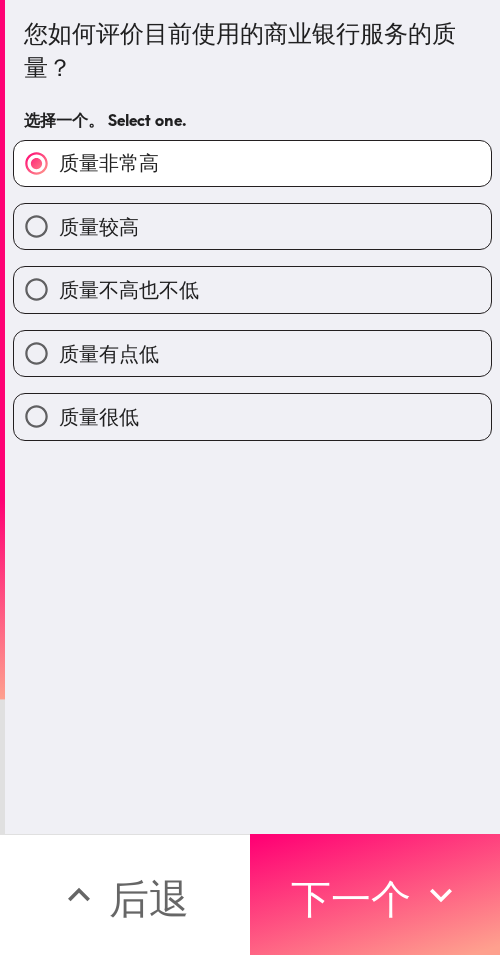 drag, startPoint x: 397, startPoint y: 863, endPoint x: 495, endPoint y: 867, distance: 98.0816 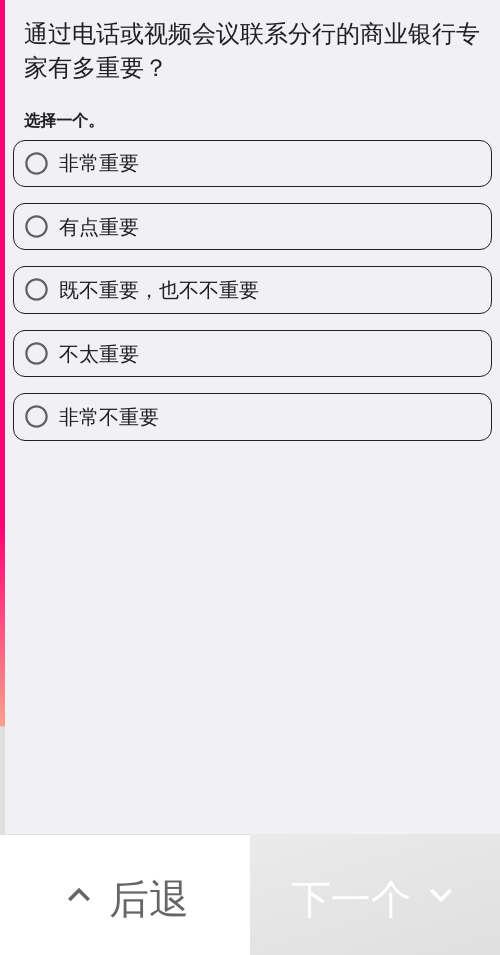 drag, startPoint x: 233, startPoint y: 239, endPoint x: 498, endPoint y: 181, distance: 271.27292 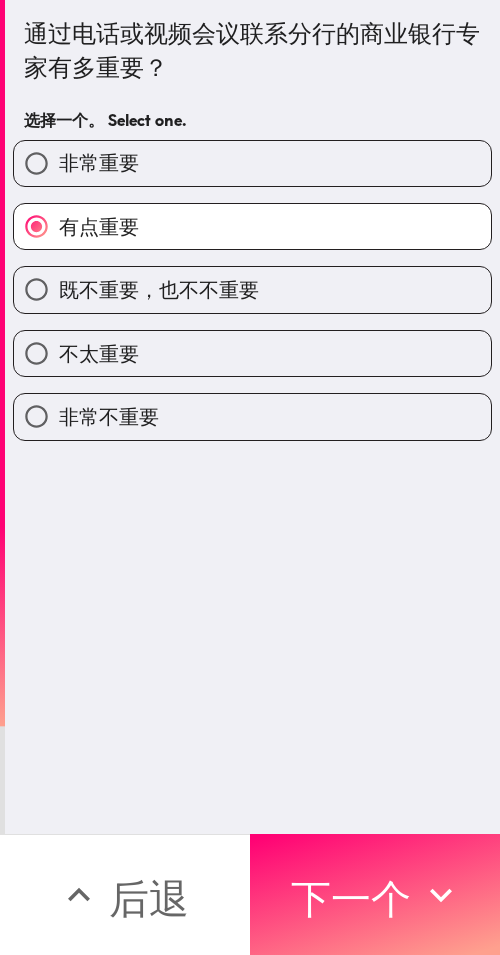 drag, startPoint x: 372, startPoint y: 867, endPoint x: 491, endPoint y: 867, distance: 119 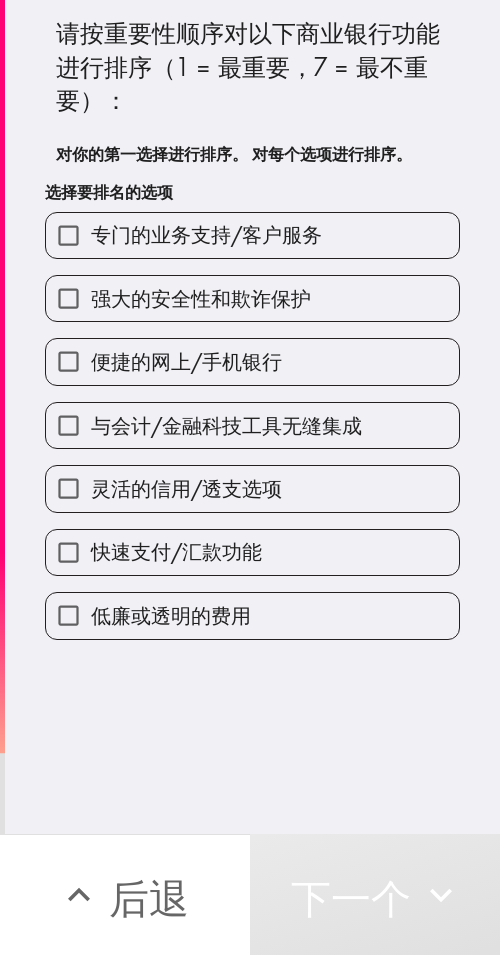 drag, startPoint x: 187, startPoint y: 359, endPoint x: 186, endPoint y: 347, distance: 12.0415945 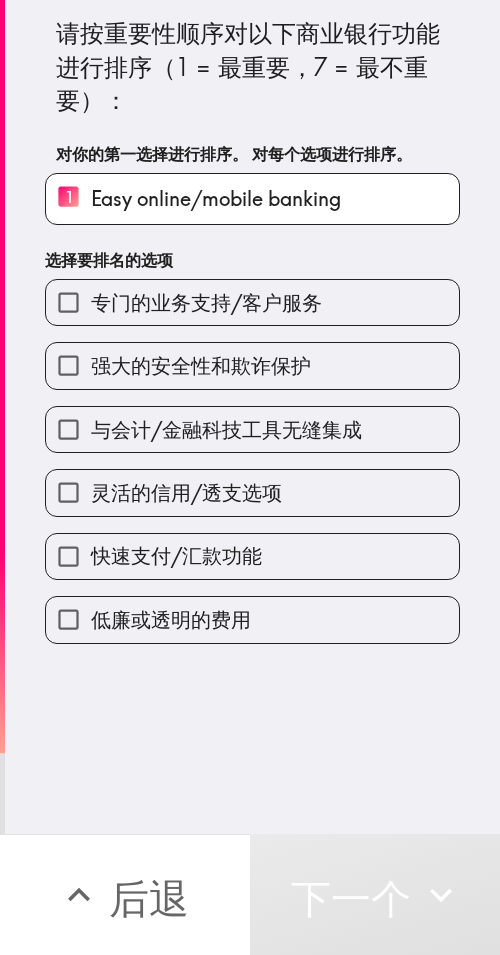 click on "选择要排名的选项" at bounding box center [252, 260] 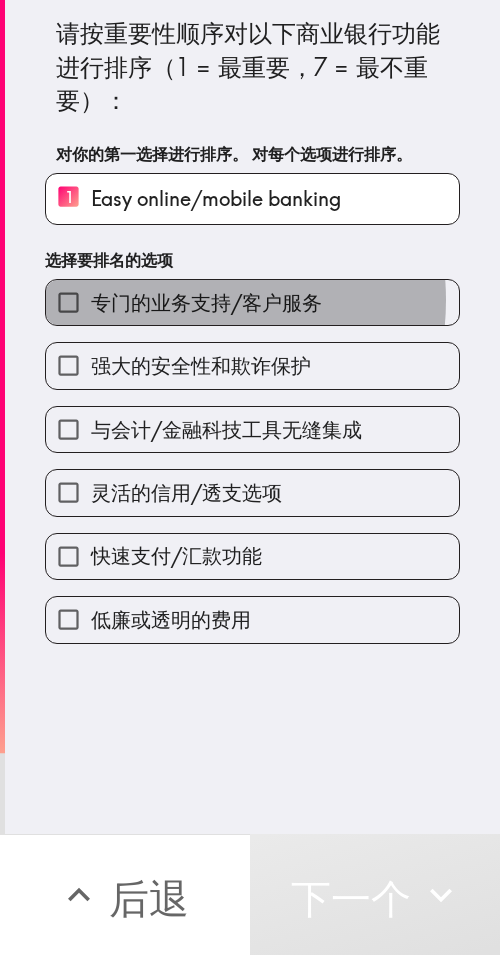 drag, startPoint x: 162, startPoint y: 300, endPoint x: 140, endPoint y: 379, distance: 82.006096 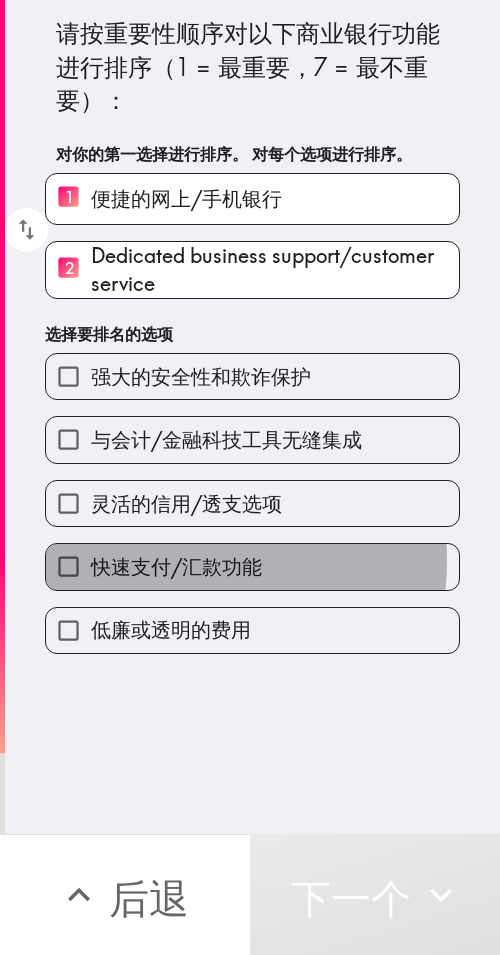 click on "快速支付/汇款功能" at bounding box center (176, 566) 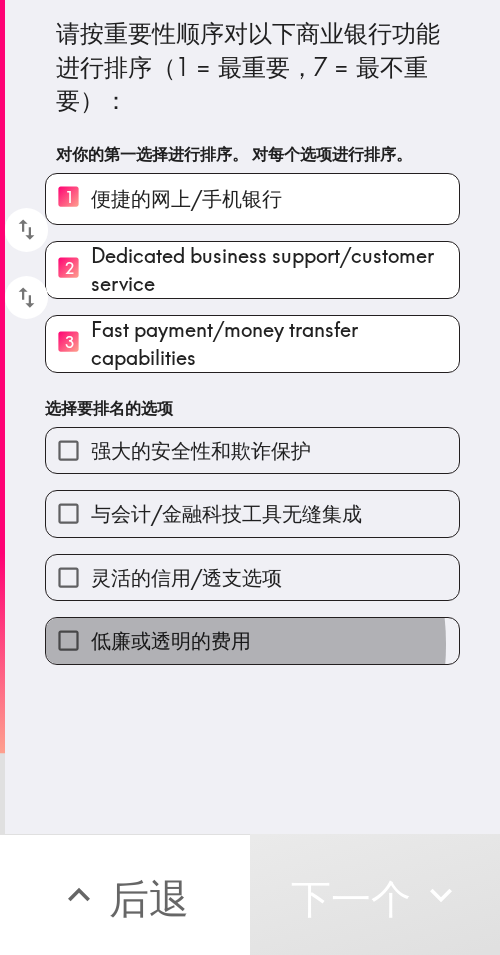 click on "低廉或透明的费用" at bounding box center (171, 640) 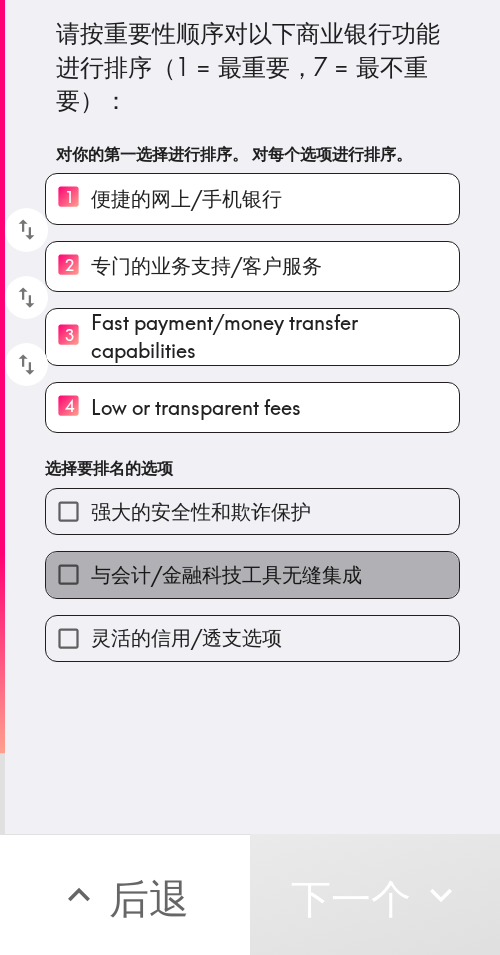 click on "与会计/金融科技工具无缝集成" at bounding box center [252, 574] 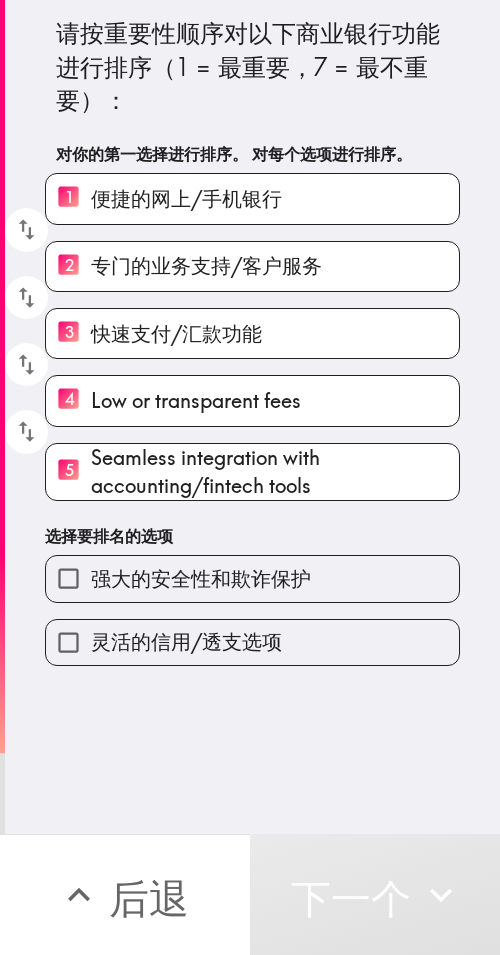 click on "强大的安全性和欺诈保护" at bounding box center [201, 578] 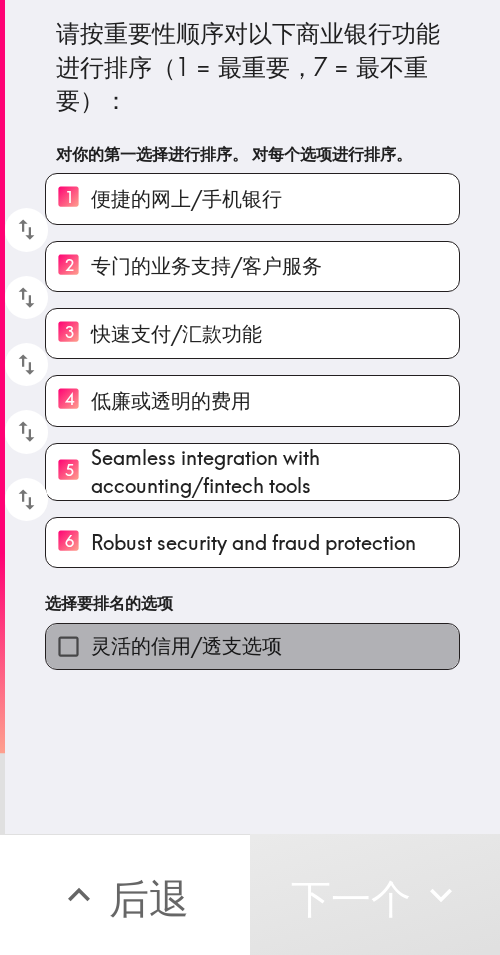 drag, startPoint x: 249, startPoint y: 627, endPoint x: 223, endPoint y: 652, distance: 36.069378 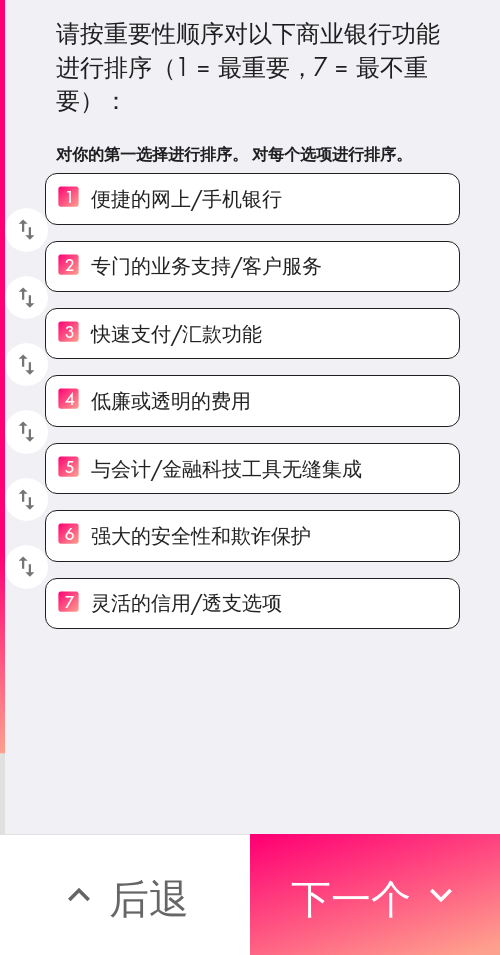 drag, startPoint x: 386, startPoint y: 882, endPoint x: 499, endPoint y: 884, distance: 113.0177 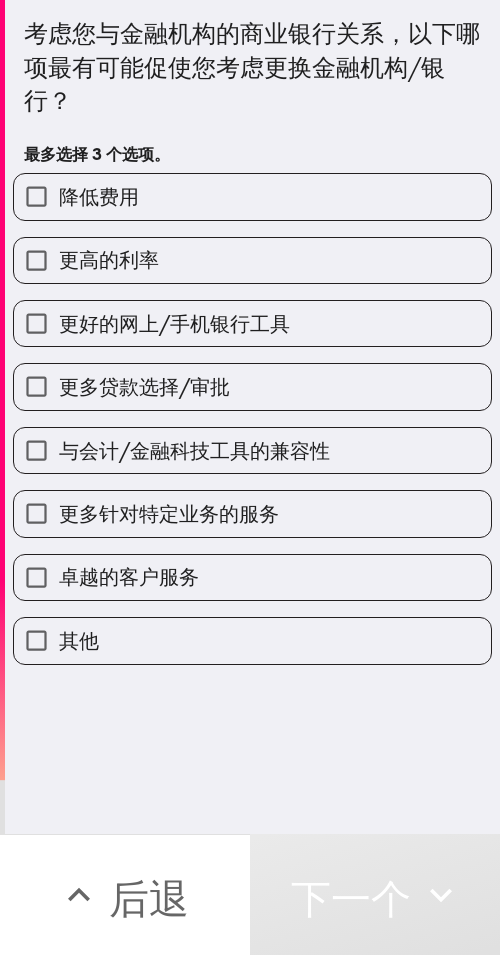drag, startPoint x: 268, startPoint y: 551, endPoint x: 273, endPoint y: 523, distance: 28.442924 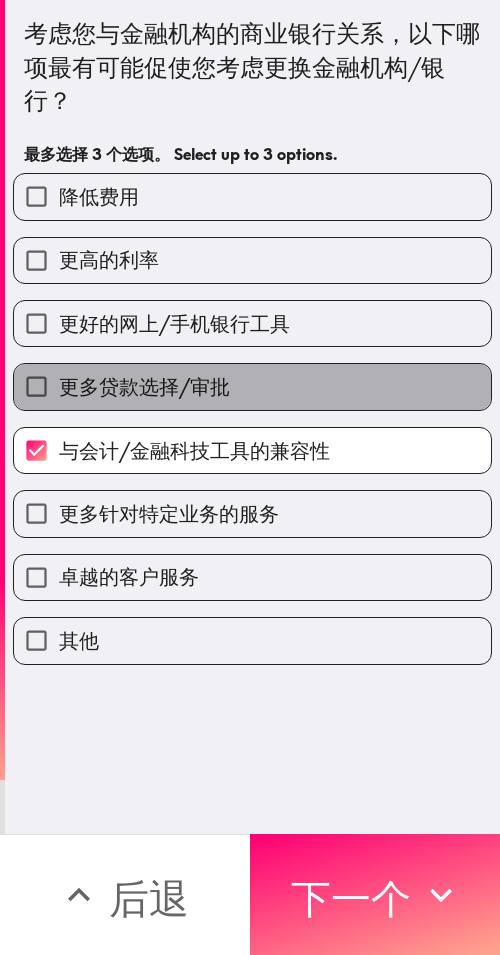 click on "更多贷款选择/审批" at bounding box center (252, 386) 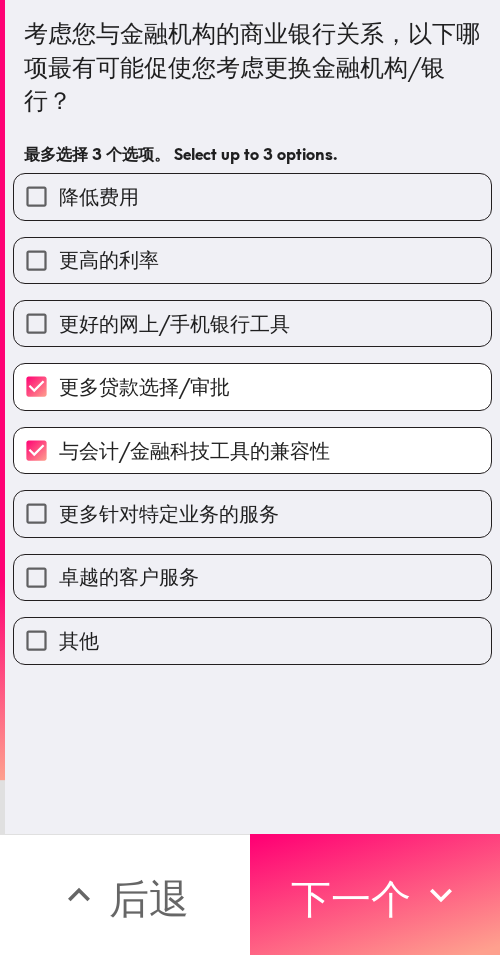 click on "更高的利率" at bounding box center (252, 260) 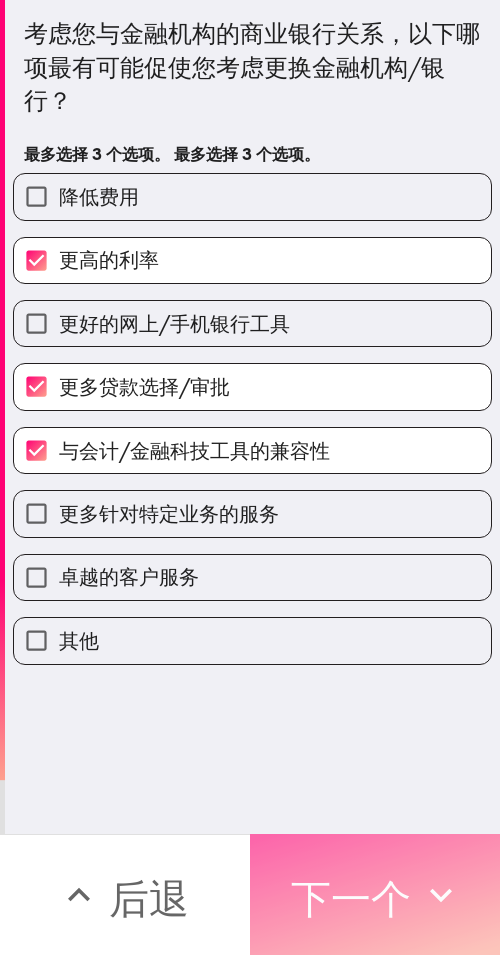 click on "下一个" at bounding box center (351, 898) 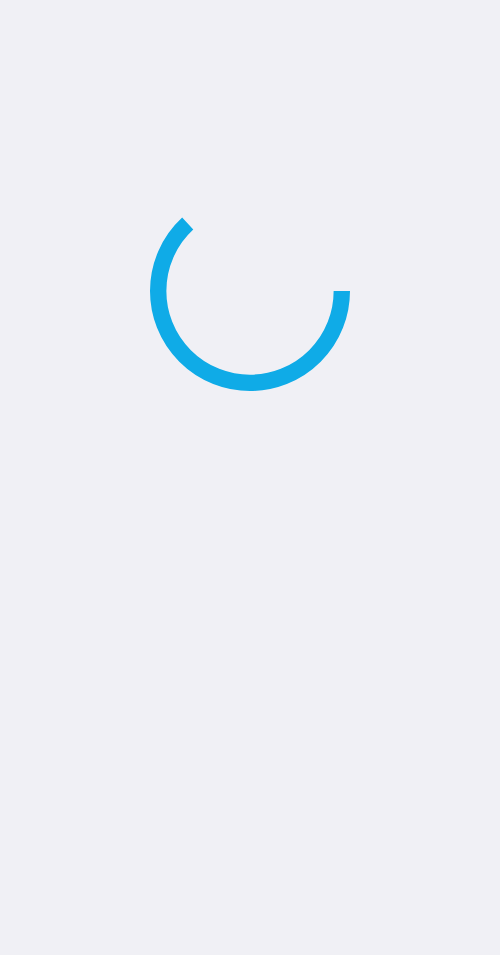 scroll, scrollTop: 0, scrollLeft: 0, axis: both 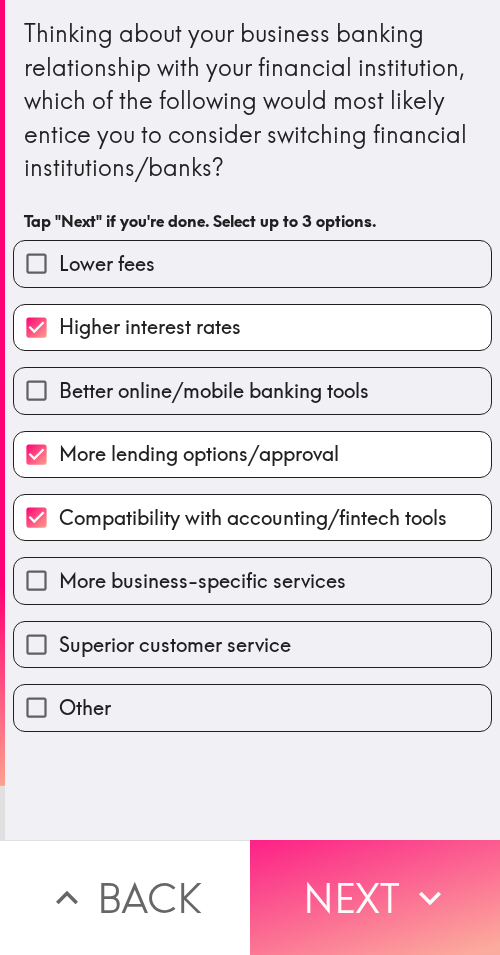 drag, startPoint x: 376, startPoint y: 886, endPoint x: 388, endPoint y: 884, distance: 12.165525 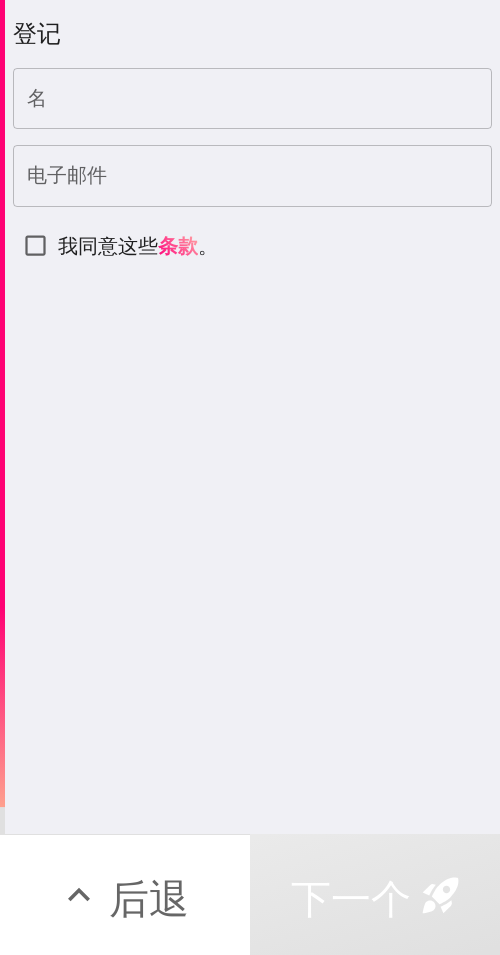 click on "名" at bounding box center (252, 99) 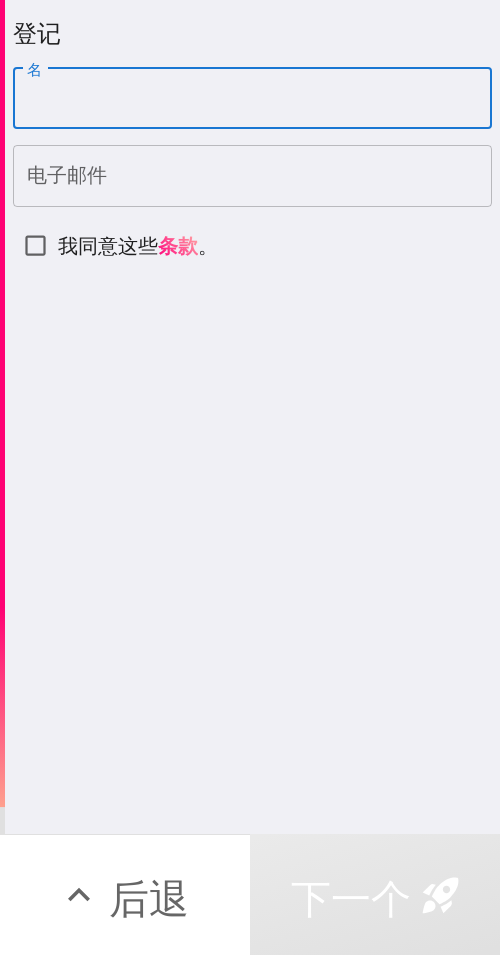 paste on "[FIRST]" 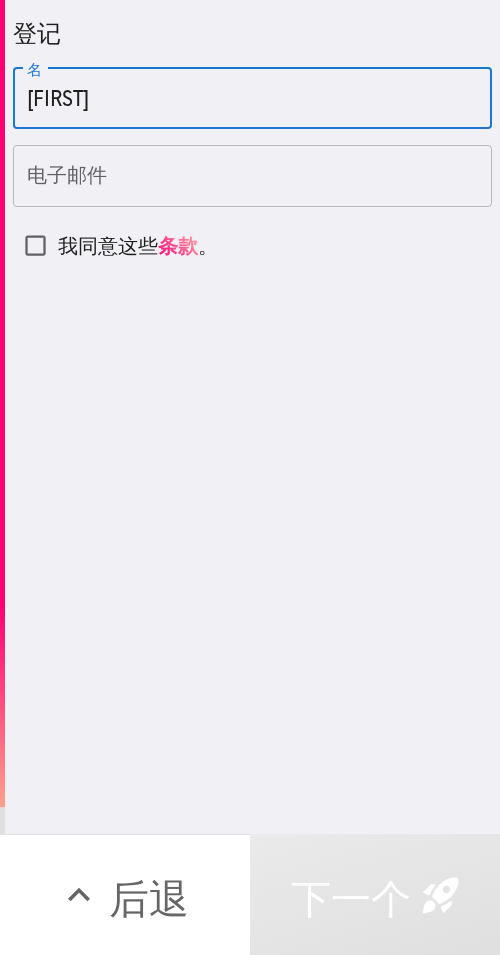 type on "[FIRST]" 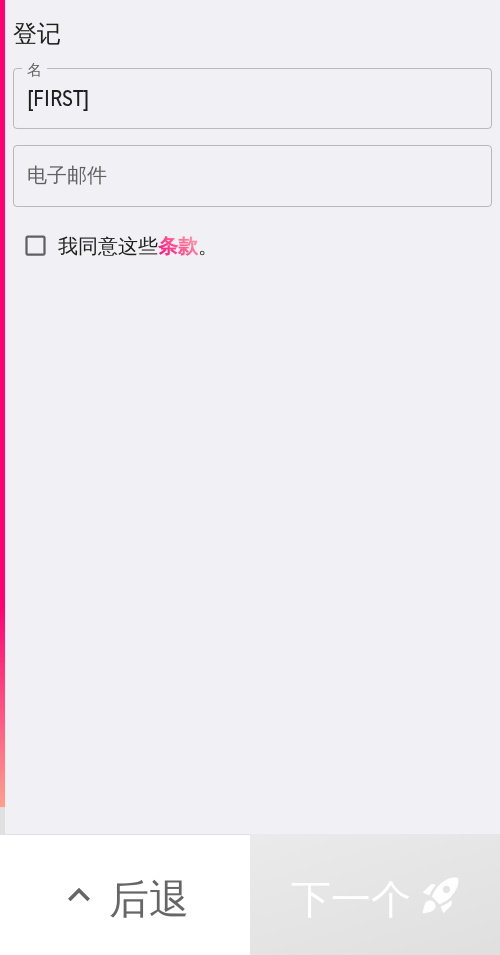 click on "电子邮件" at bounding box center (252, 176) 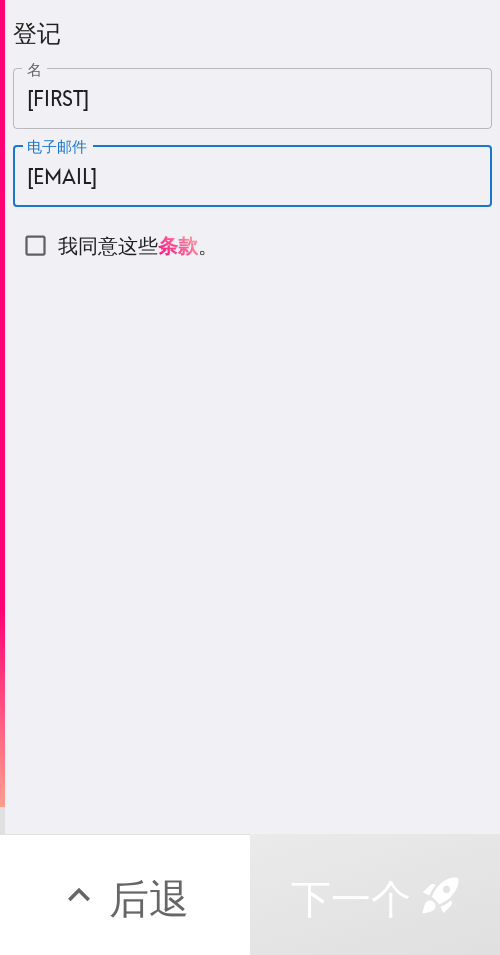 type on "[USERNAME]@[example.com]" 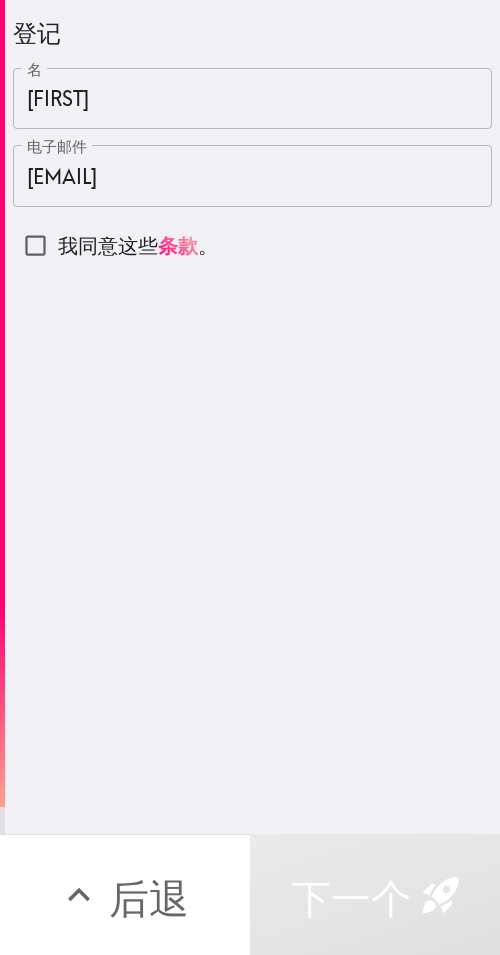 drag, startPoint x: 71, startPoint y: 241, endPoint x: 175, endPoint y: 419, distance: 206.15529 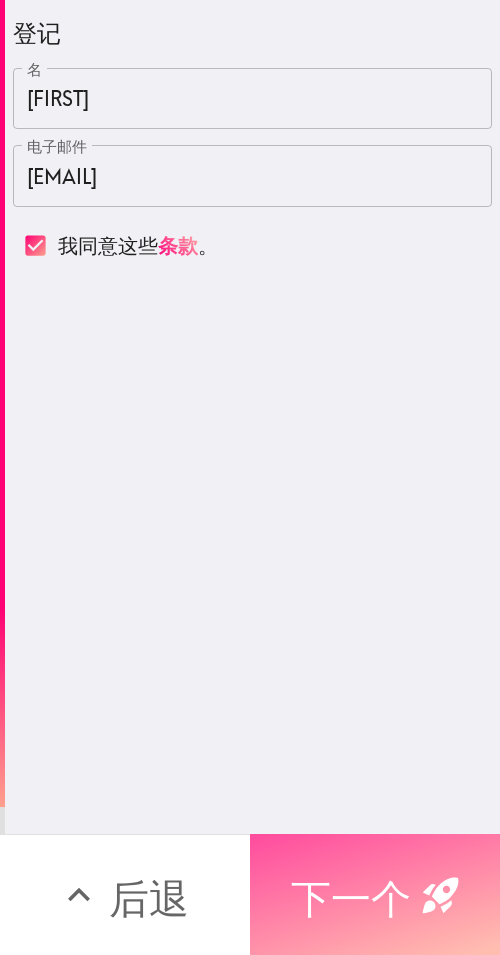 drag, startPoint x: 338, startPoint y: 877, endPoint x: 7, endPoint y: 738, distance: 359.0014 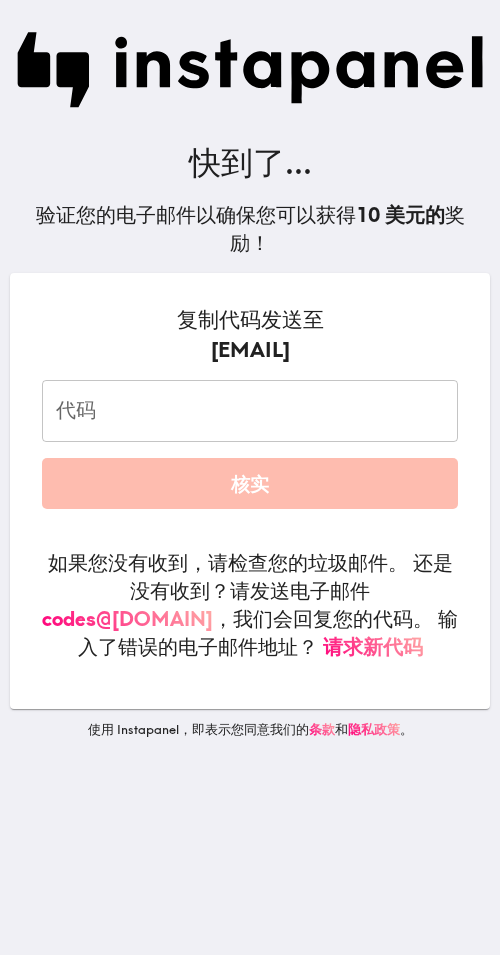 click on "代码" at bounding box center [250, 411] 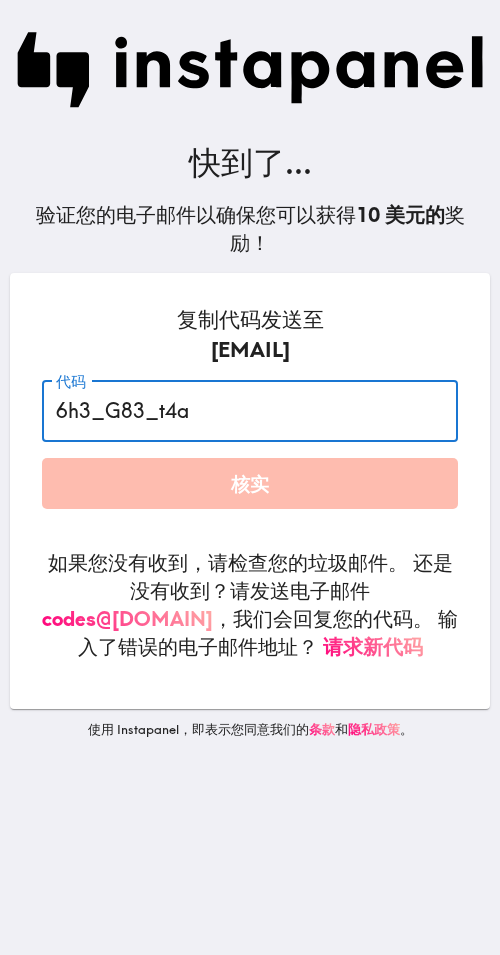 type on "6h3_G83_t4a" 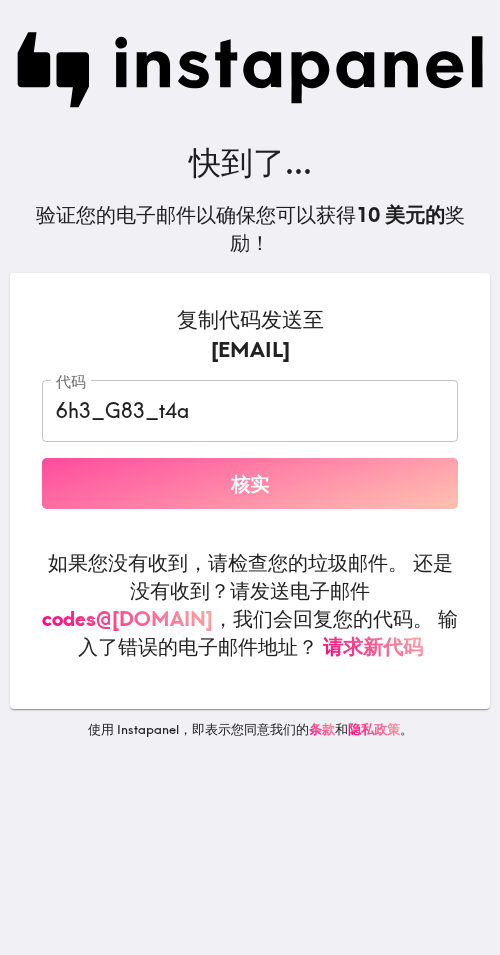 click on "核实" at bounding box center [250, 483] 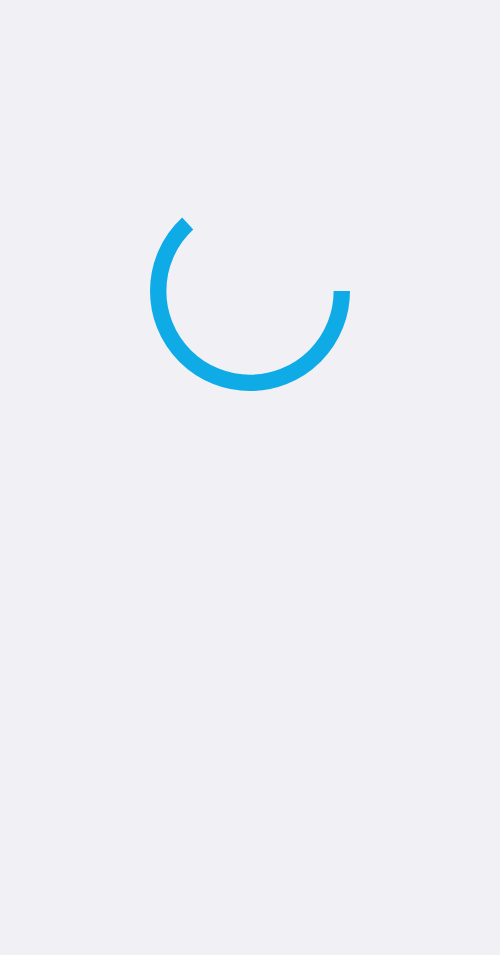 scroll, scrollTop: 0, scrollLeft: 0, axis: both 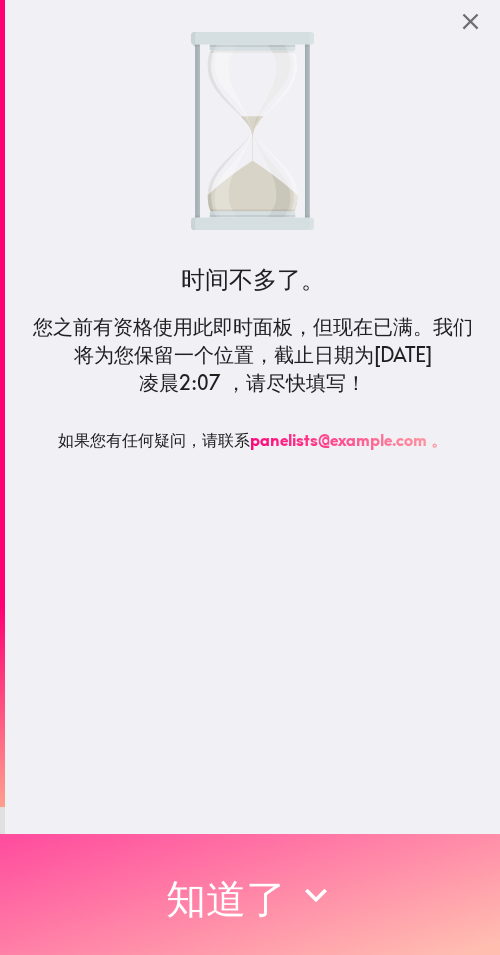 drag, startPoint x: 319, startPoint y: 878, endPoint x: 370, endPoint y: 798, distance: 94.873604 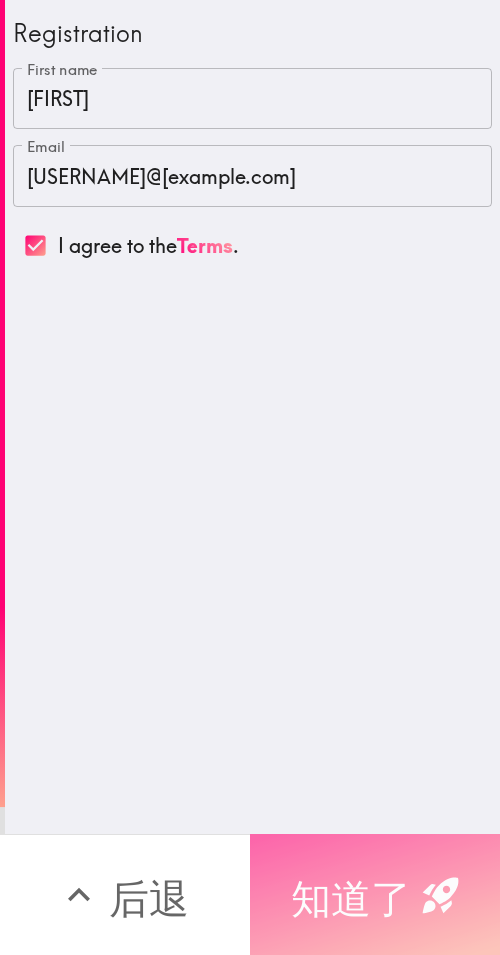 click on "知道了" at bounding box center [351, 898] 